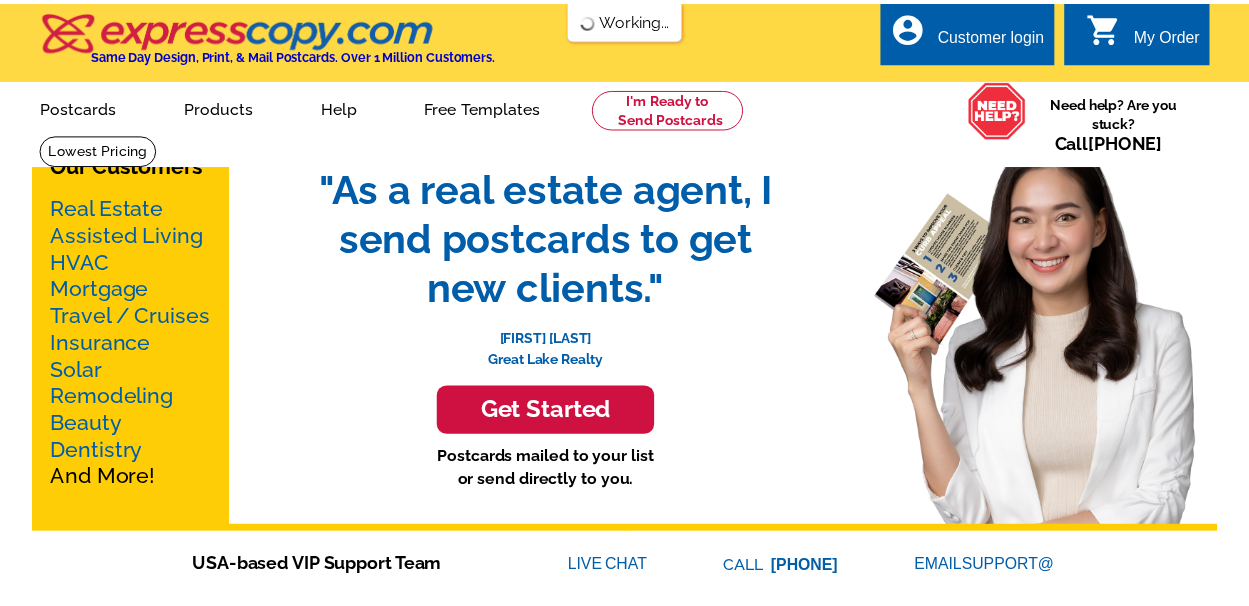 scroll, scrollTop: 0, scrollLeft: 0, axis: both 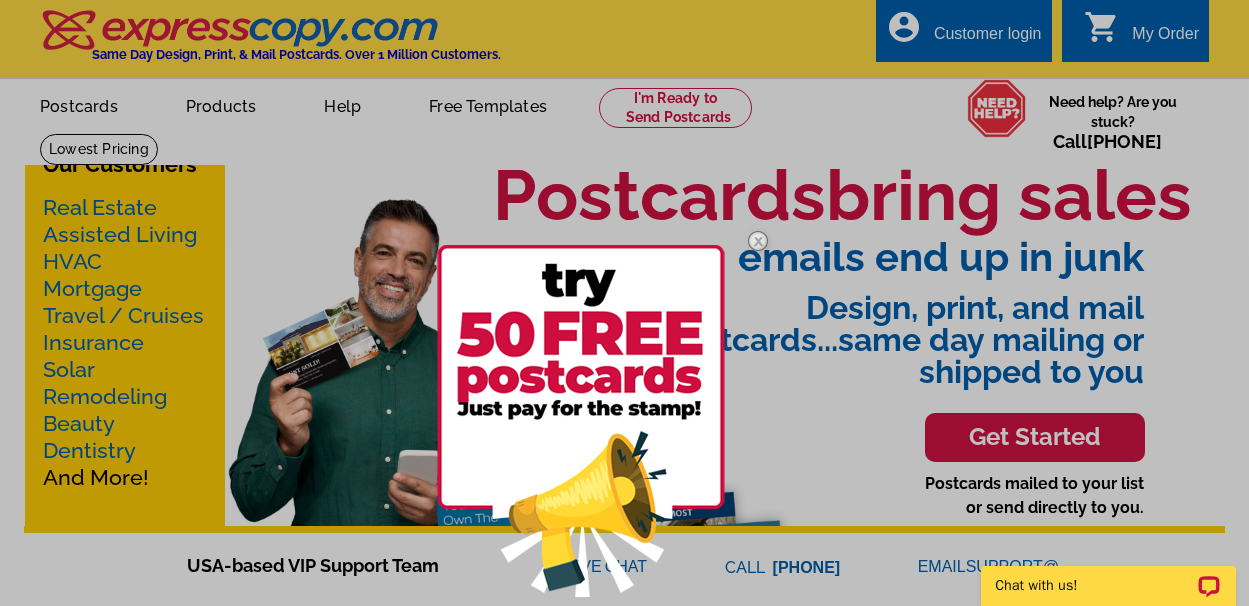 click at bounding box center (624, 303) 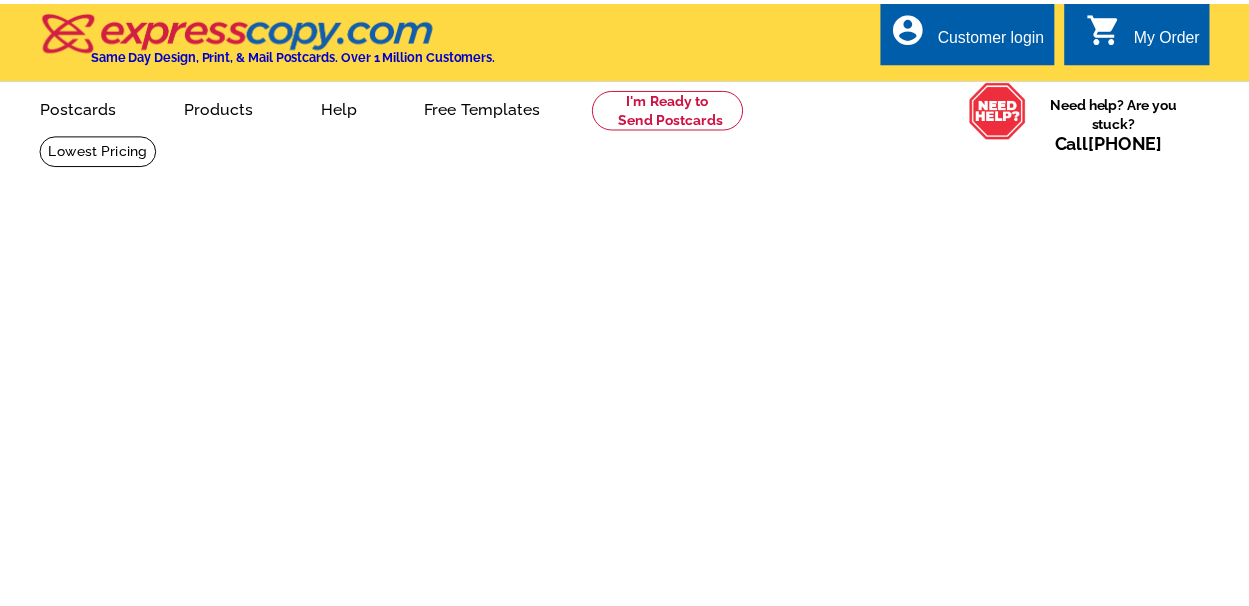 scroll, scrollTop: 0, scrollLeft: 0, axis: both 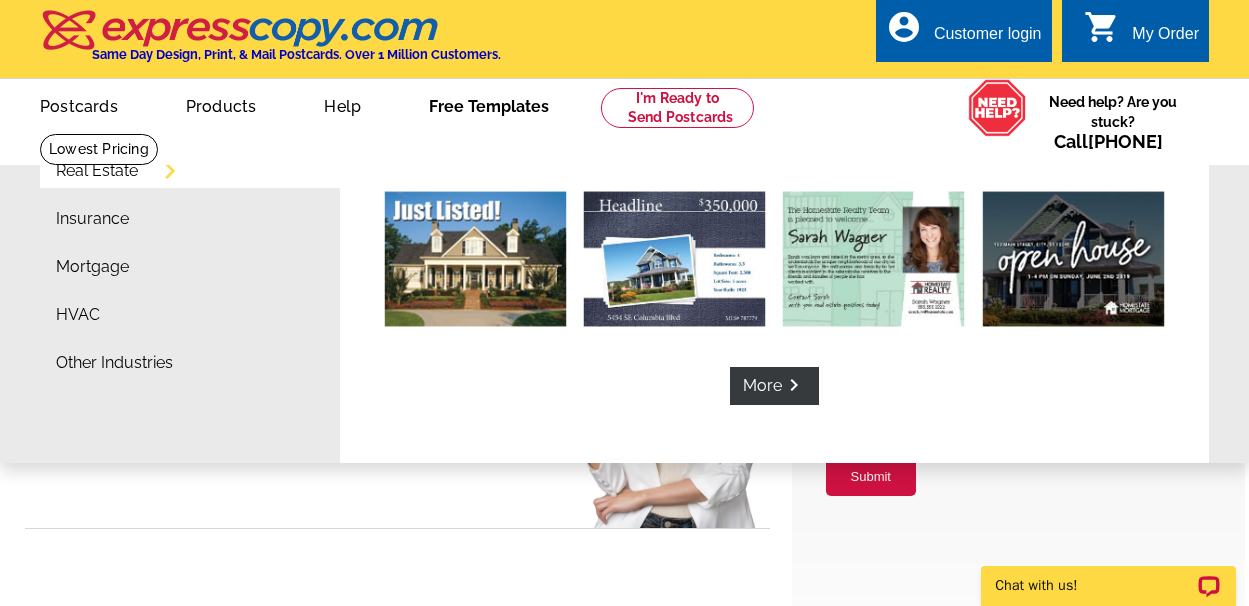 click on "Free Templates" at bounding box center (489, 104) 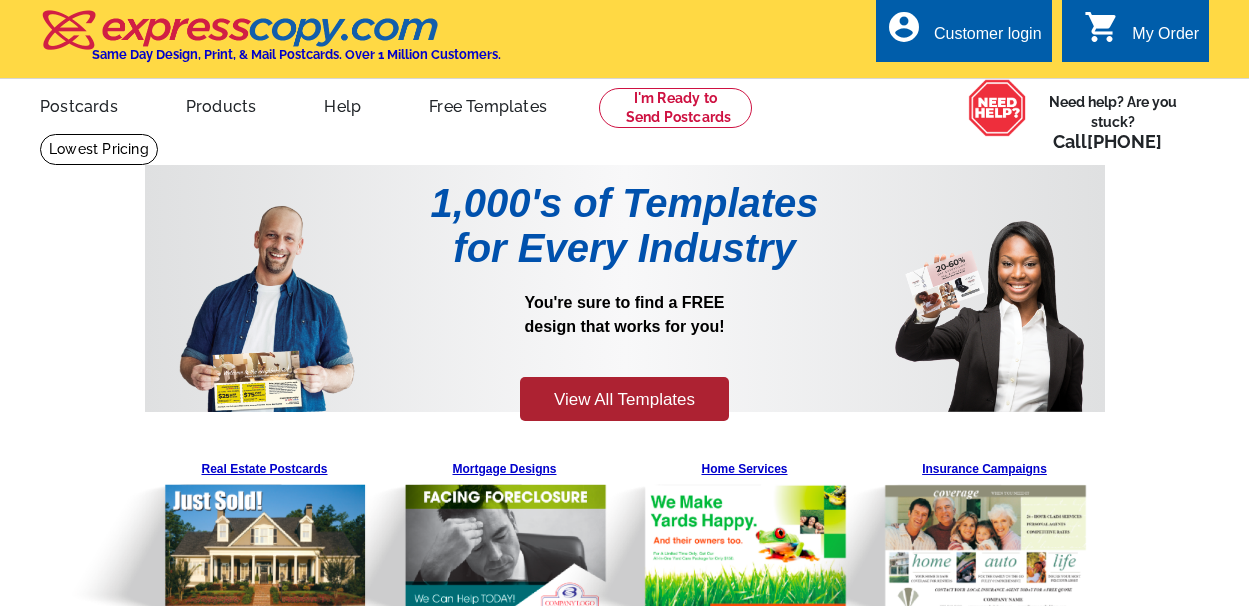 scroll, scrollTop: 0, scrollLeft: 0, axis: both 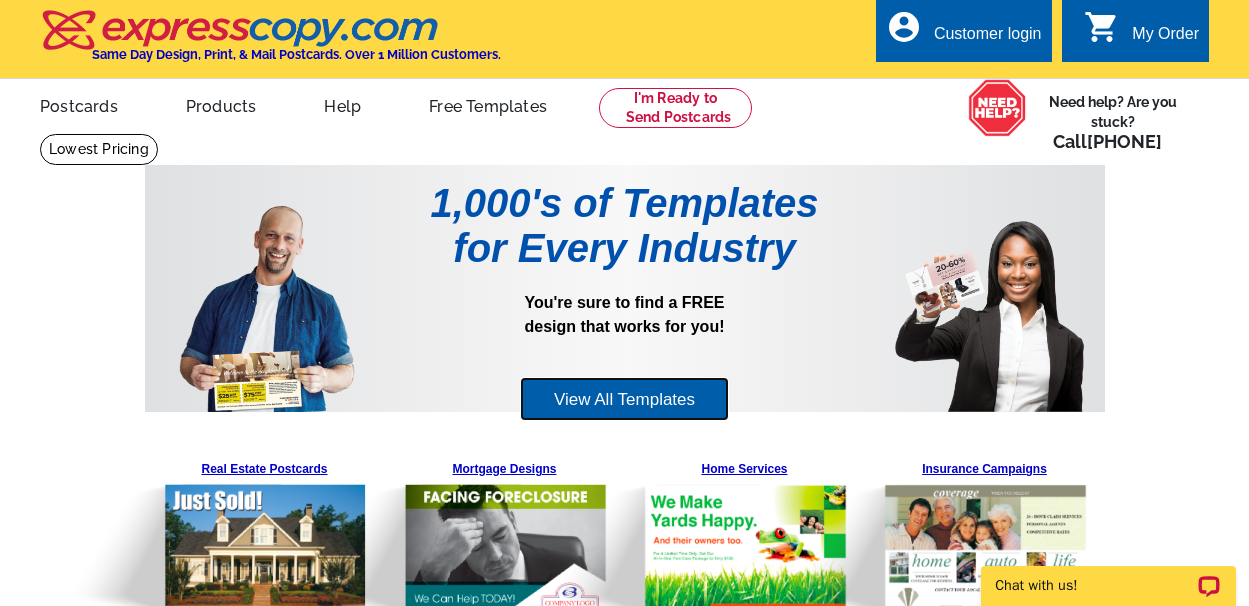 click on "View All Templates" at bounding box center (624, 399) 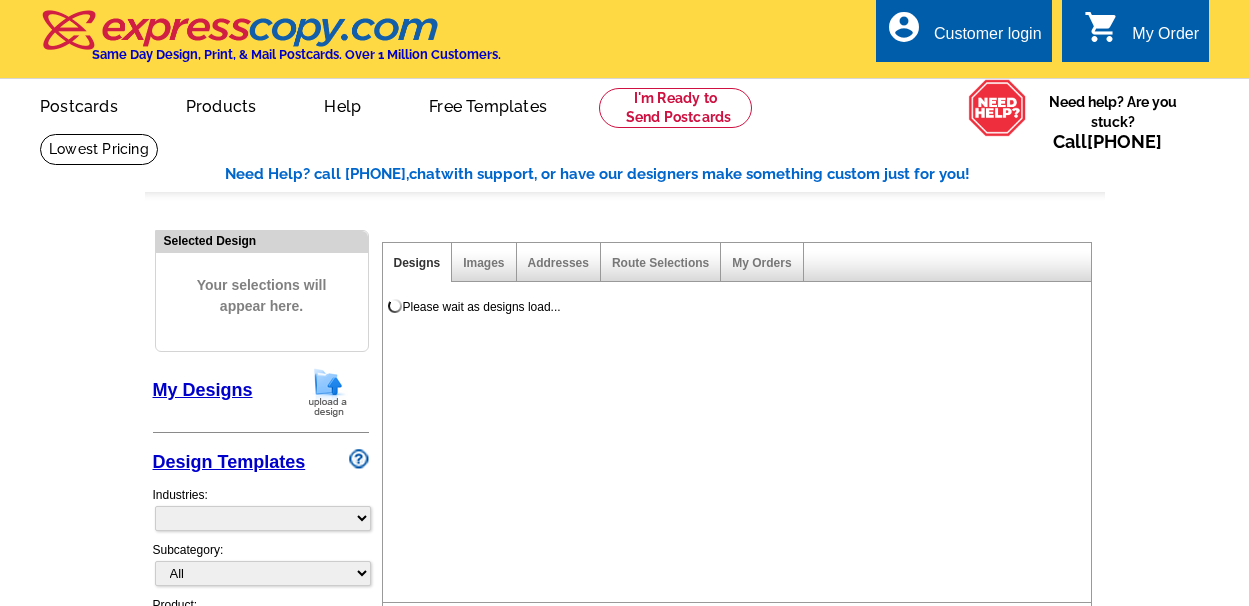 scroll, scrollTop: 0, scrollLeft: 0, axis: both 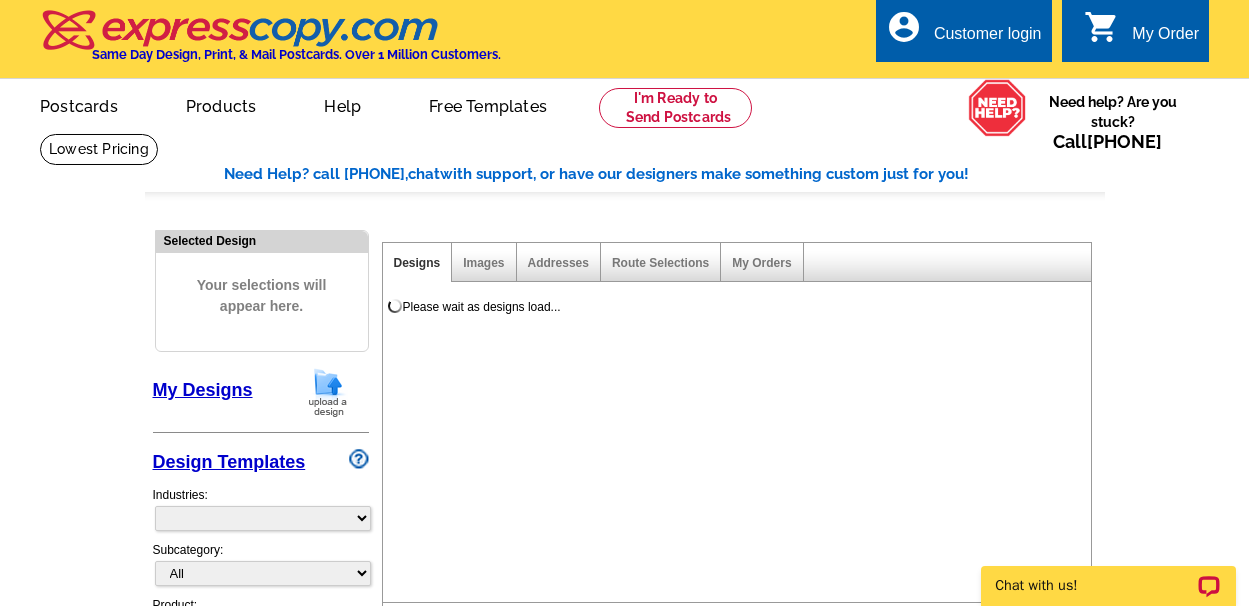 select on "785" 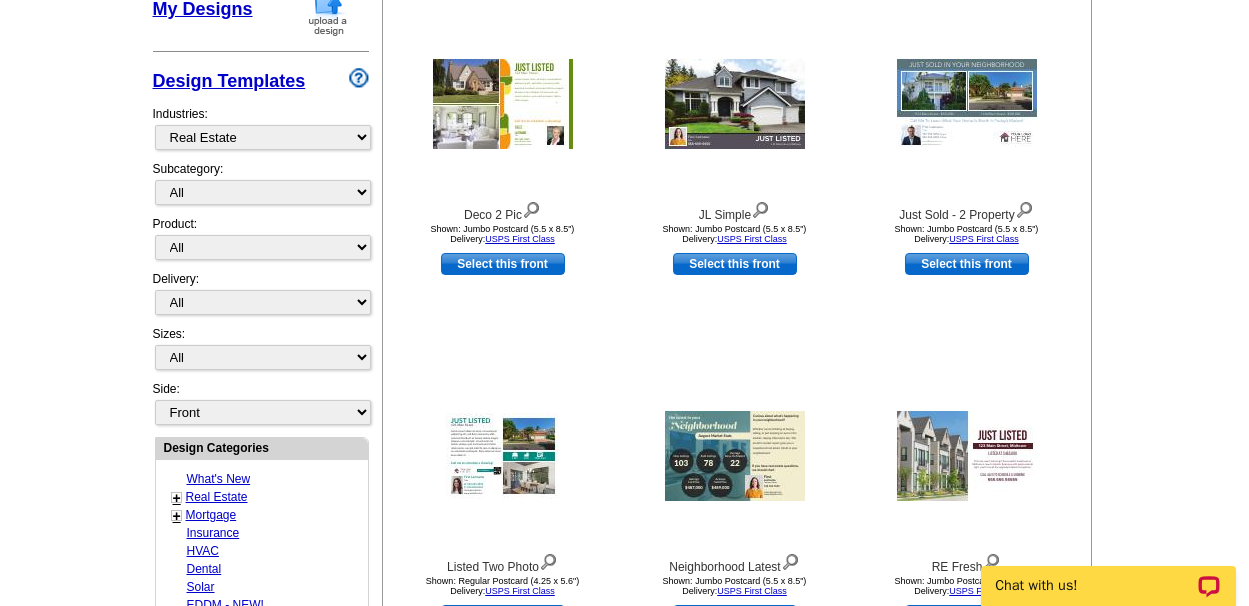 scroll, scrollTop: 384, scrollLeft: 0, axis: vertical 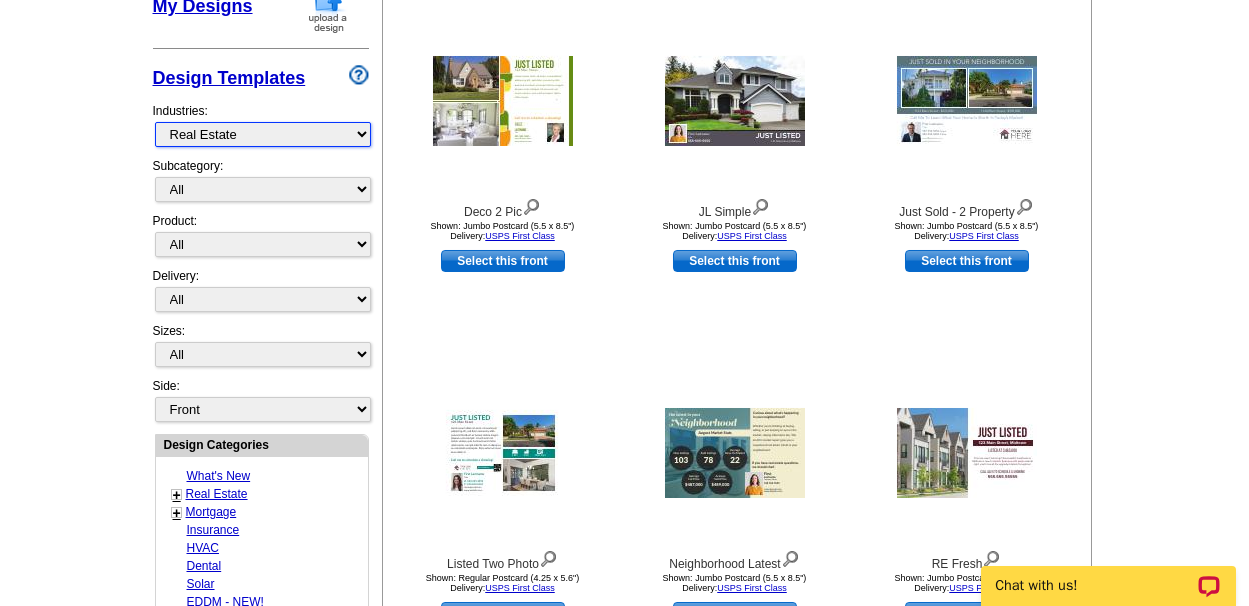 click on "What's New Real Estate Mortgage Insurance HVAC Dental Solar EDDM - NEW! Calendar Postcards Arts & Entertainment Assisted Living Automotive Beauty & Fitness Business Services Education, Camps & Childcare Financial Services Food & Beverage Healthcare Holiday Home Services Keep-in-Touch Legal Non-Profit Personal Projects Pets & Veterinarians Photo Cards Religion & Faith Retail Seasonal Sports & Recreation Sports Schedules Travel Greeting Cards All Postcards All Flyers & Brochures All Business Cards All Door Hangers All Greeting Cards" at bounding box center (263, 134) 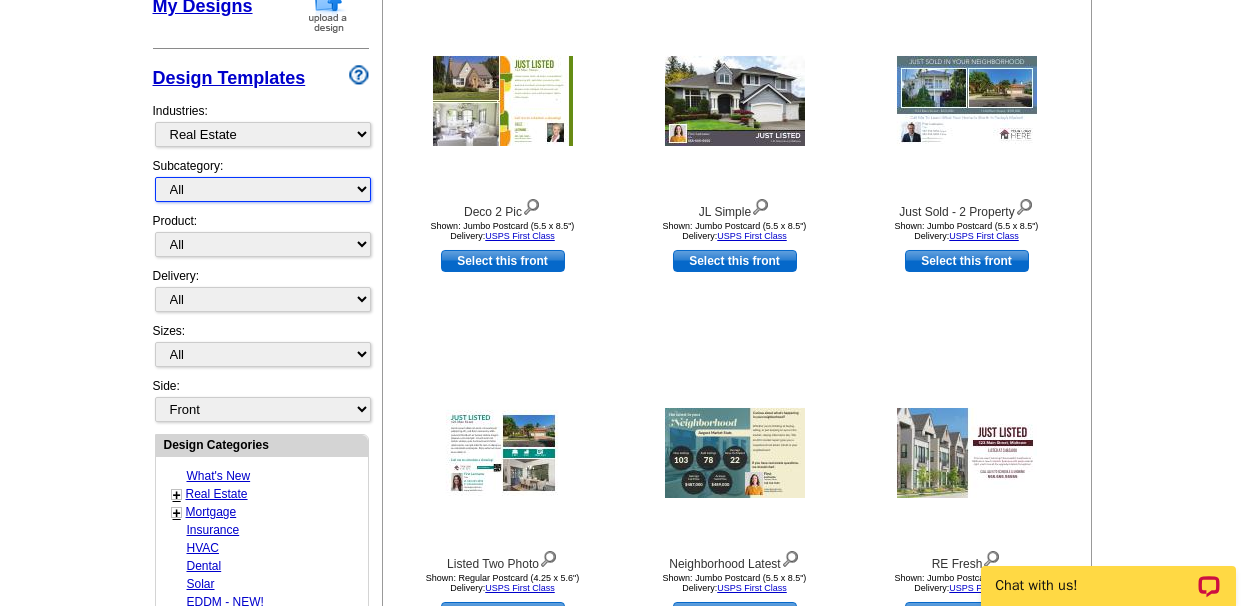 click on "All RE/MAX® Referrals Keller Williams® Berkshire Hathaway Home Services Century 21 Commercial Real Estate QR Code Cards 1st Time Home Buyer Distressed Homeowners Social Networking Farming Just Listed Just Sold Open House Market Report" at bounding box center (263, 189) 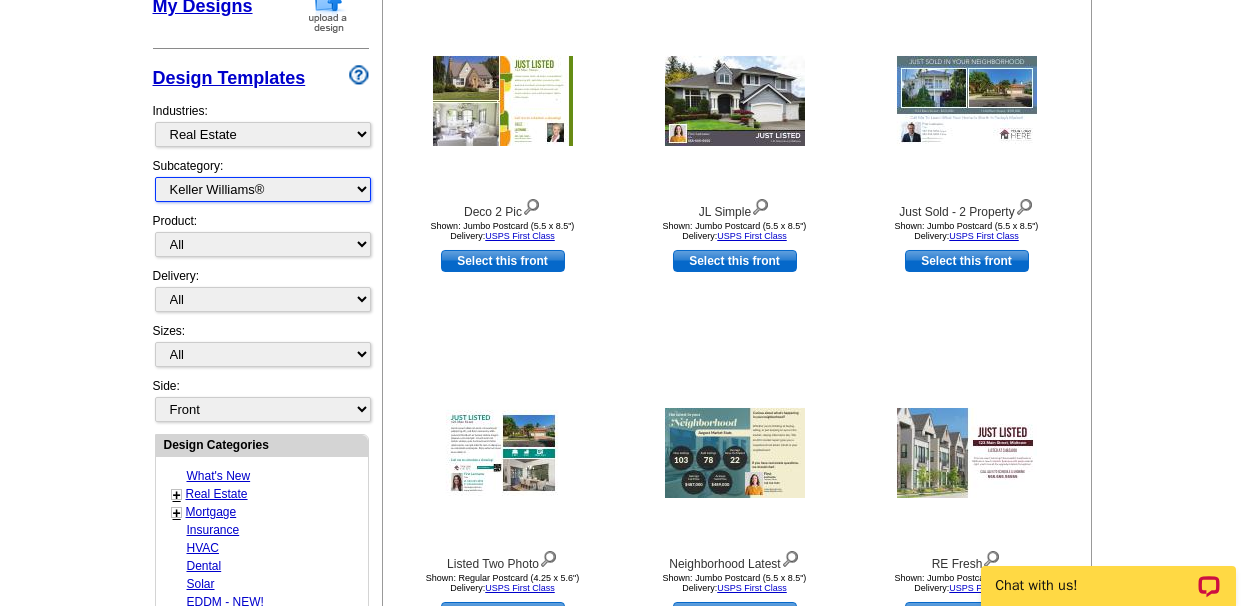 click on "All RE/MAX® Referrals Keller Williams® Berkshire Hathaway Home Services Century 21 Commercial Real Estate QR Code Cards 1st Time Home Buyer Distressed Homeowners Social Networking Farming Just Listed Just Sold Open House Market Report" at bounding box center (263, 189) 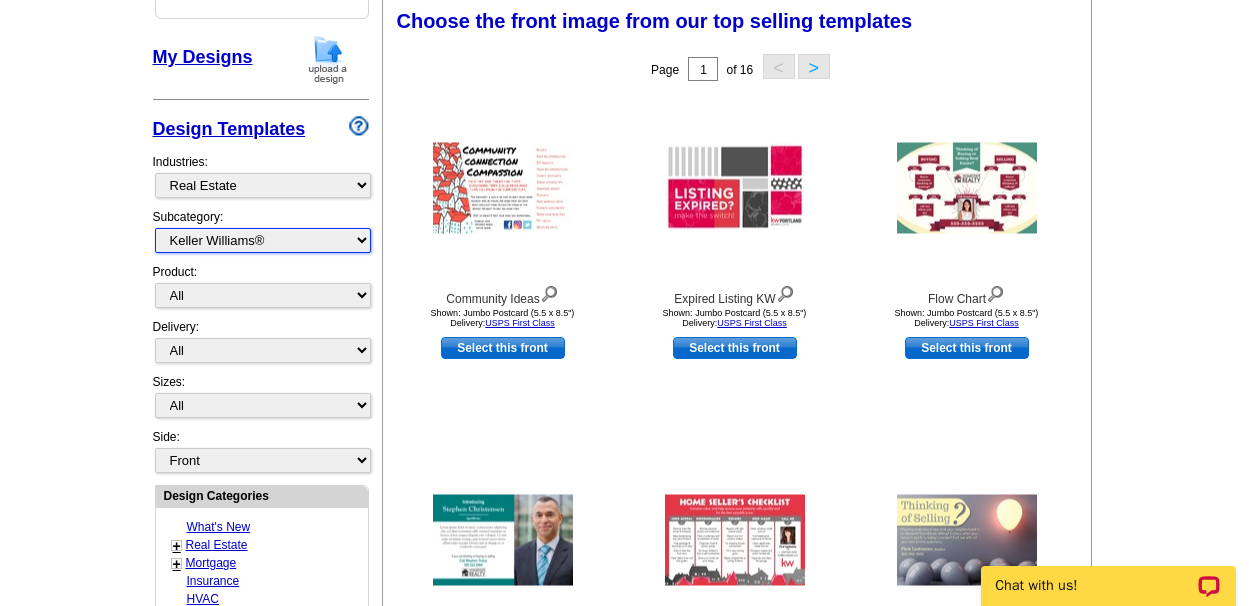 scroll, scrollTop: 331, scrollLeft: 0, axis: vertical 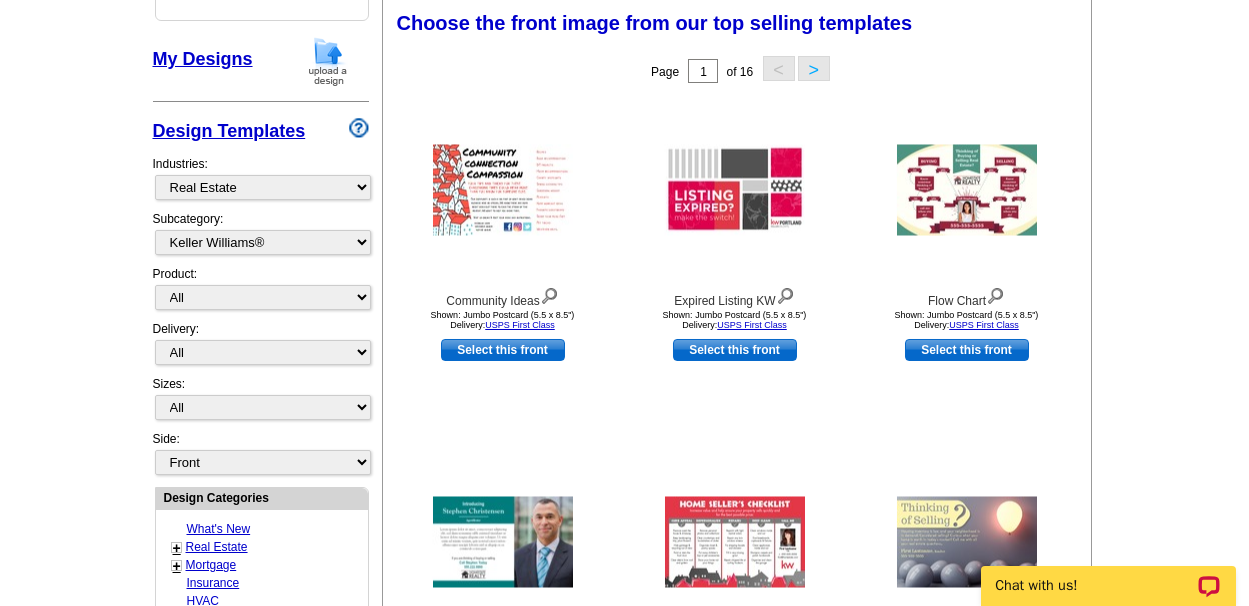 click on "Product:
All
Postcards
Letters and flyers
Business Cards
Door Hangers
Greeting Cards" at bounding box center (261, 292) 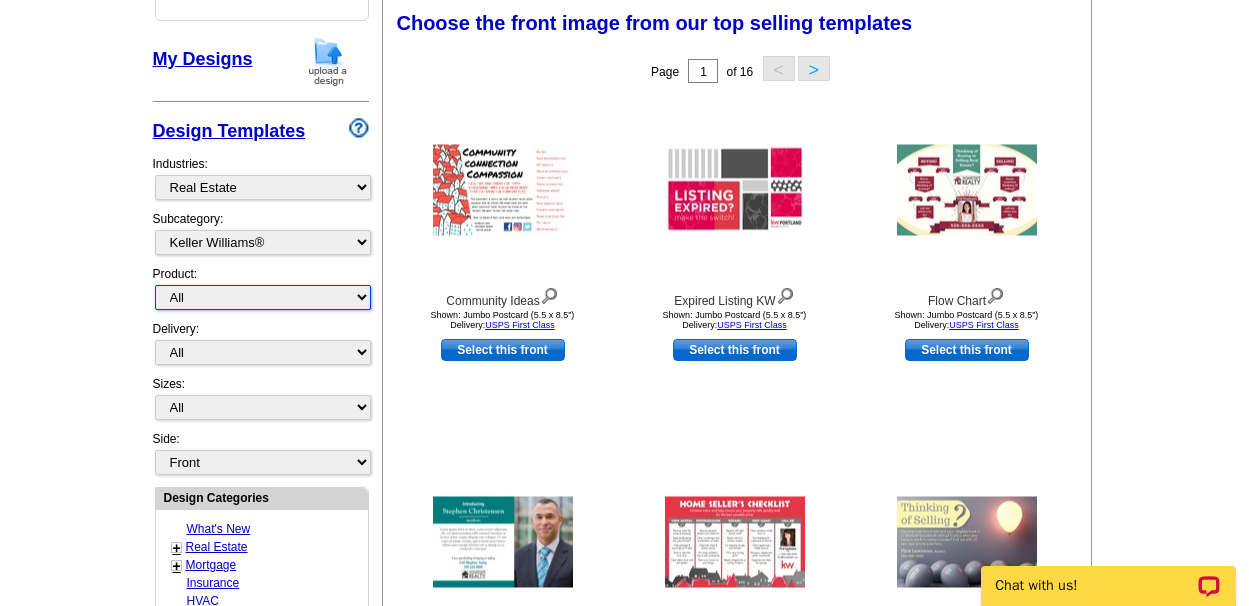click on "All
Postcards
Letters and flyers
Business Cards
Door Hangers
Greeting Cards" at bounding box center [263, 297] 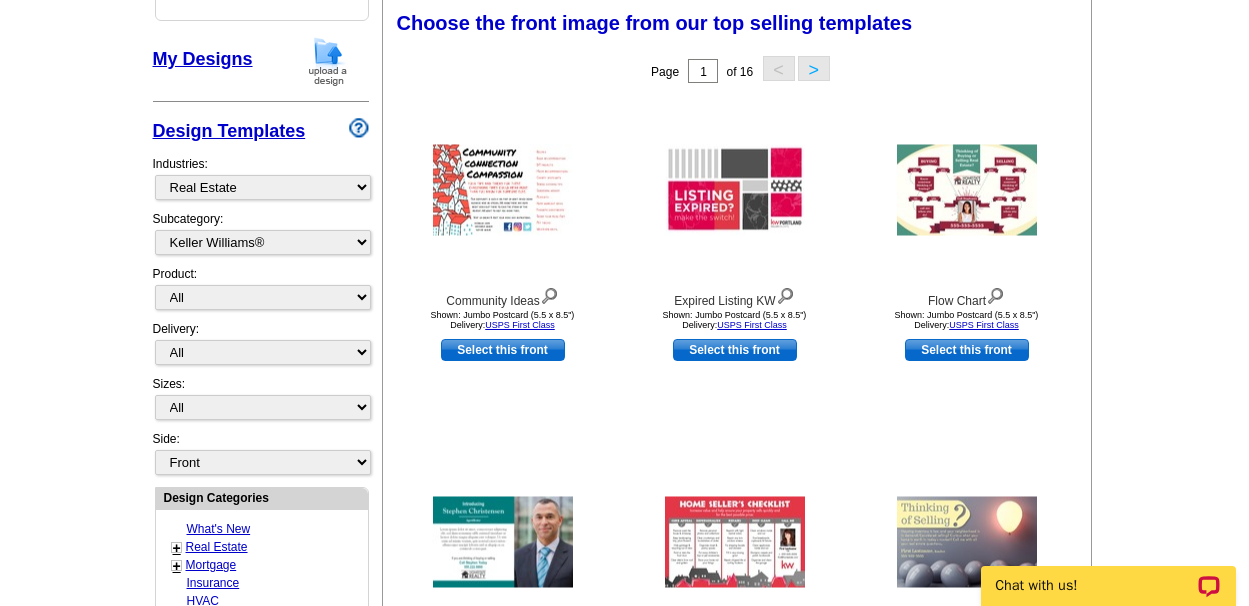 drag, startPoint x: 370, startPoint y: 394, endPoint x: 370, endPoint y: 408, distance: 14 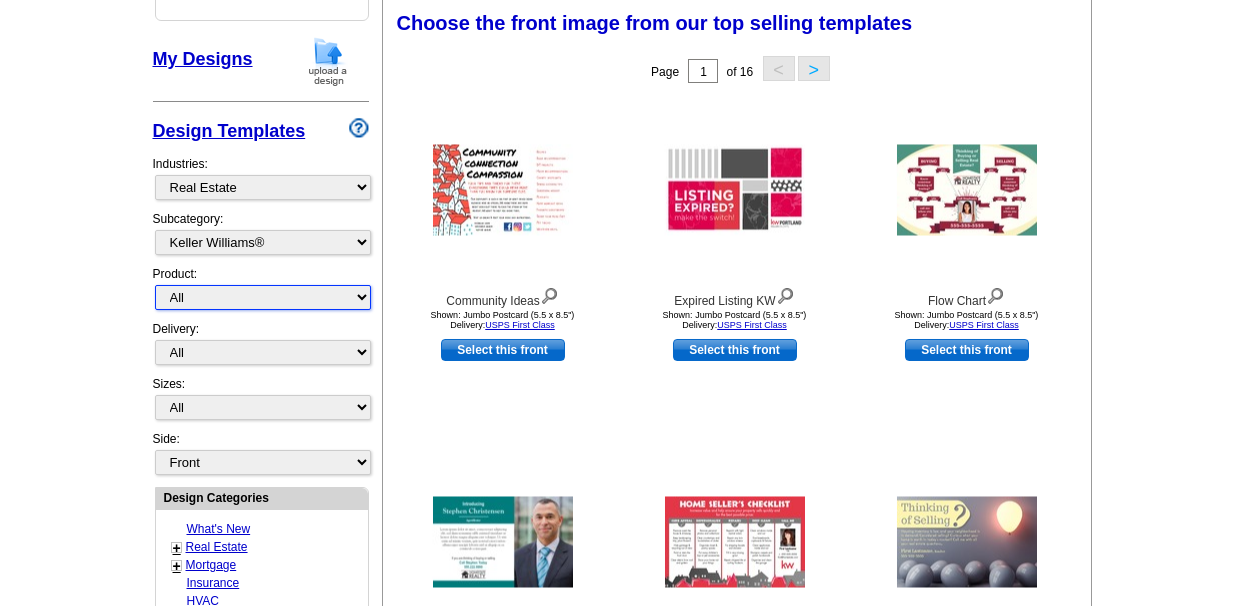 click on "All
Postcards
Letters and flyers
Business Cards
Door Hangers
Greeting Cards" at bounding box center [263, 297] 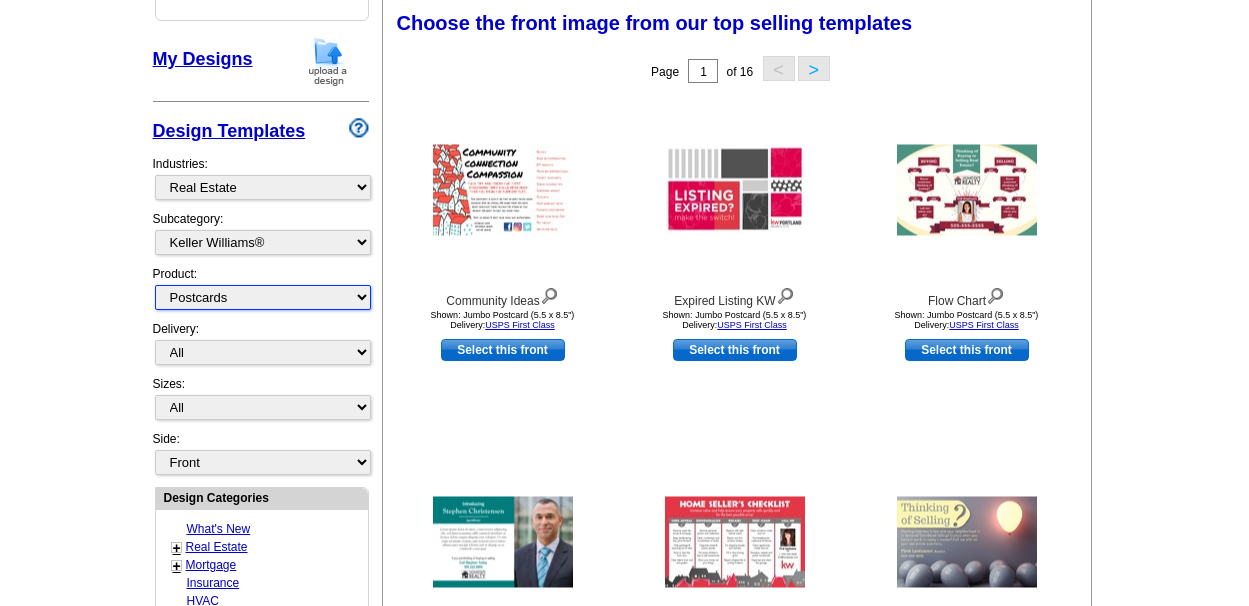click on "All
Postcards
Letters and flyers
Business Cards
Door Hangers
Greeting Cards" at bounding box center (263, 297) 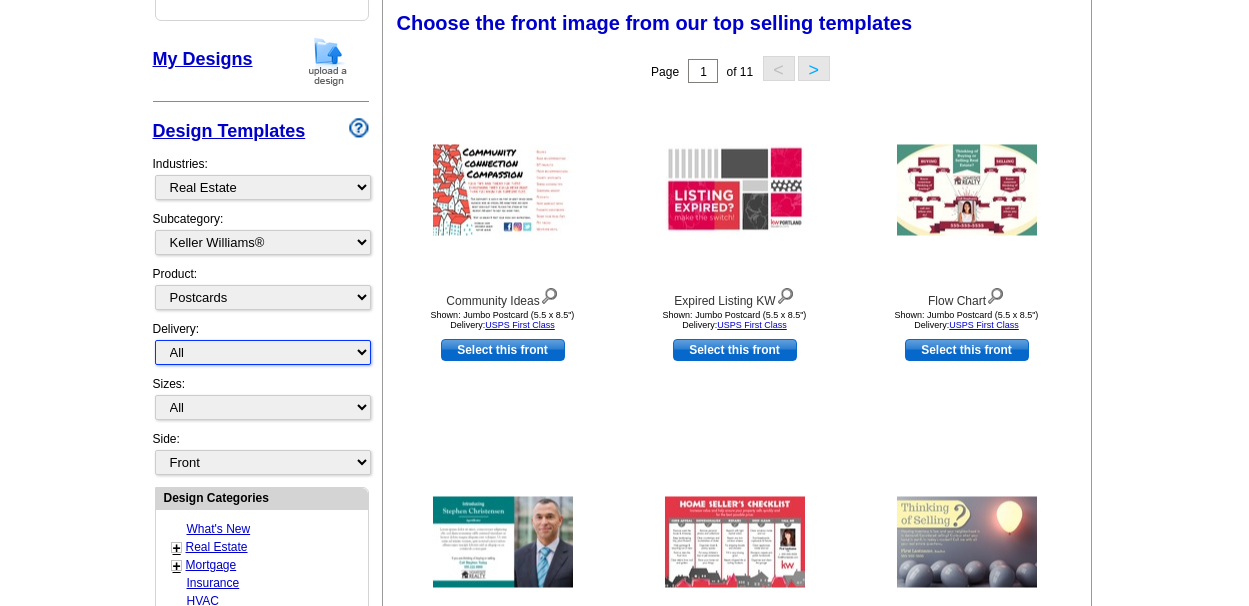 click on "All
First Class Mail
Shipped to Me
EDDM Save 66% on Postage" at bounding box center (263, 352) 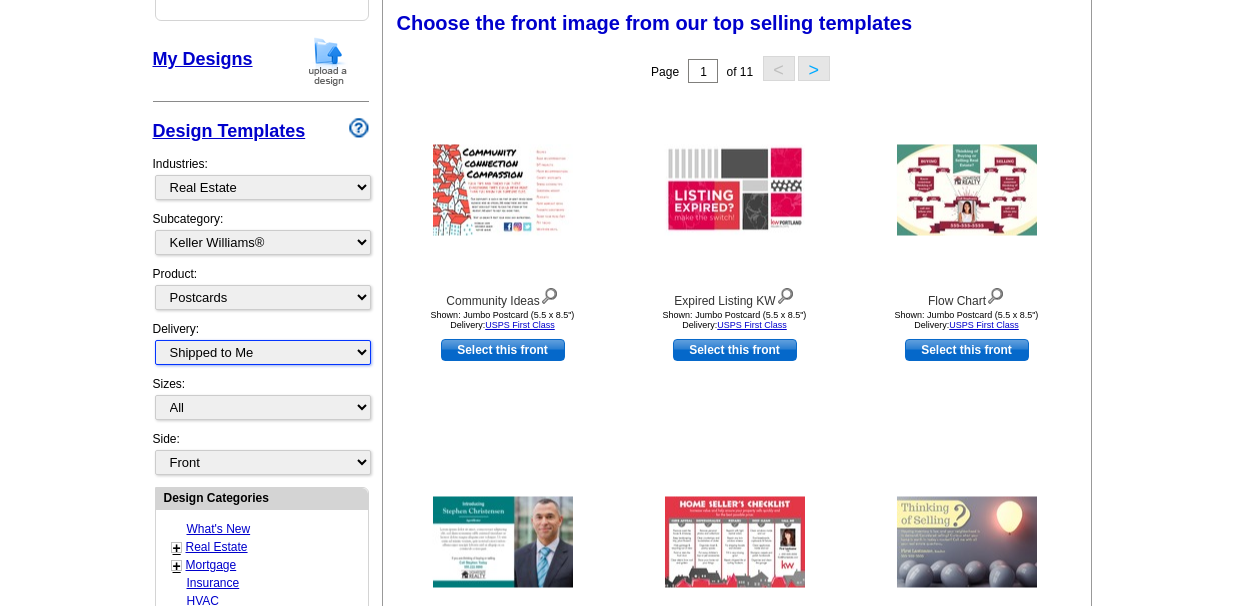 click on "All
First Class Mail
Shipped to Me
EDDM Save 66% on Postage" at bounding box center (263, 352) 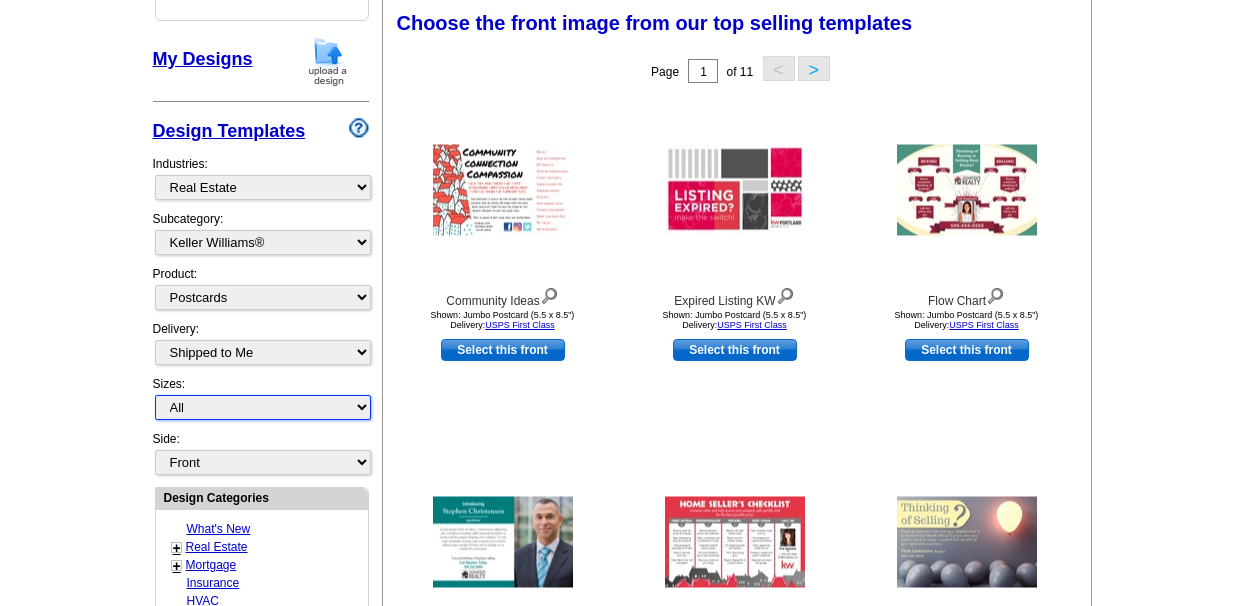 click on "All Jumbo Postcard (5.5" x 8.5") Regular Postcard (4.25" x 5.6") Panoramic Postcard (5.75" x 11.25") Giant Postcard (8.5" x 11") EDDM Postcard (6.125" x 8.25")" at bounding box center (263, 407) 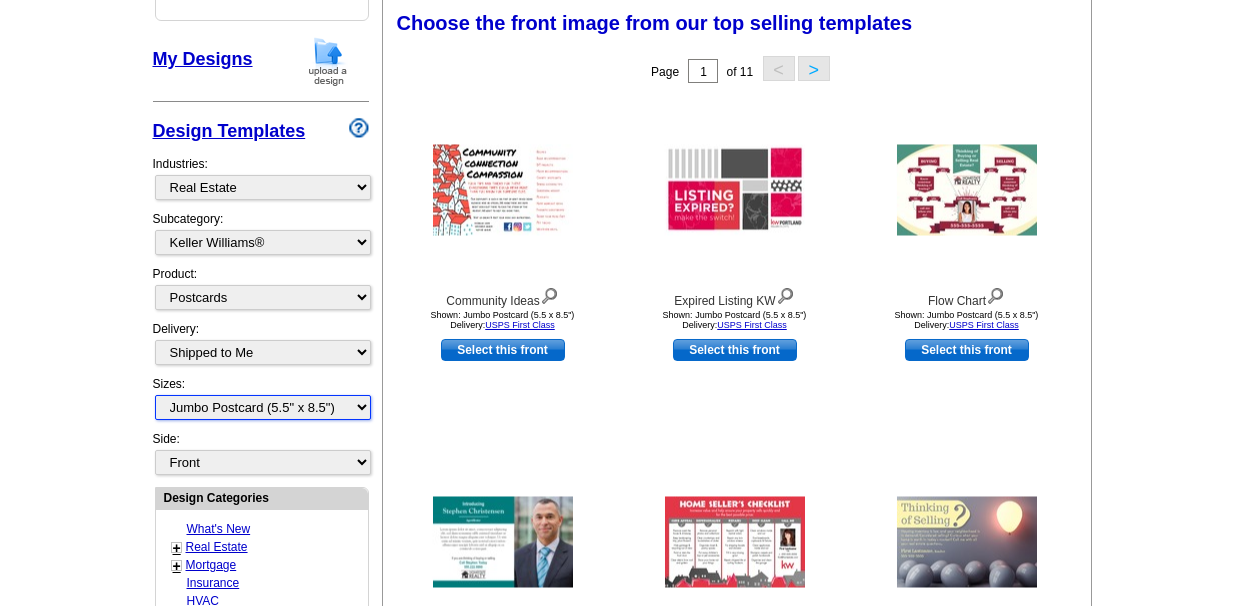 click on "All Jumbo Postcard (5.5" x 8.5") Regular Postcard (4.25" x 5.6") Panoramic Postcard (5.75" x 11.25") Giant Postcard (8.5" x 11") EDDM Postcard (6.125" x 8.25")" at bounding box center (263, 407) 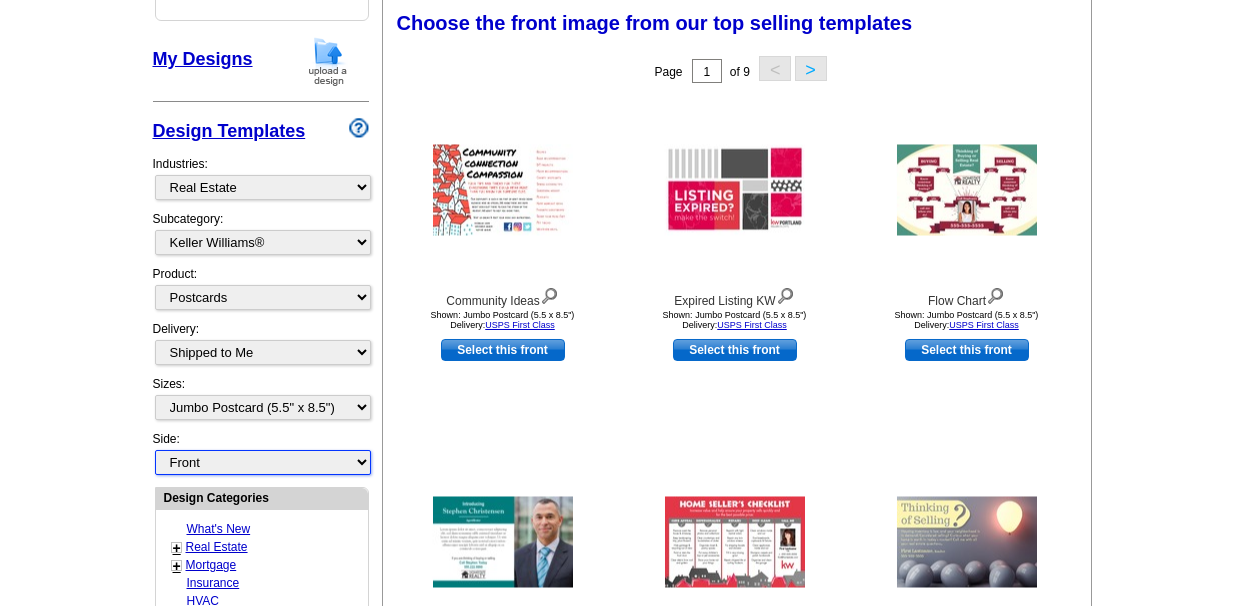 click on "Front Back" at bounding box center [263, 462] 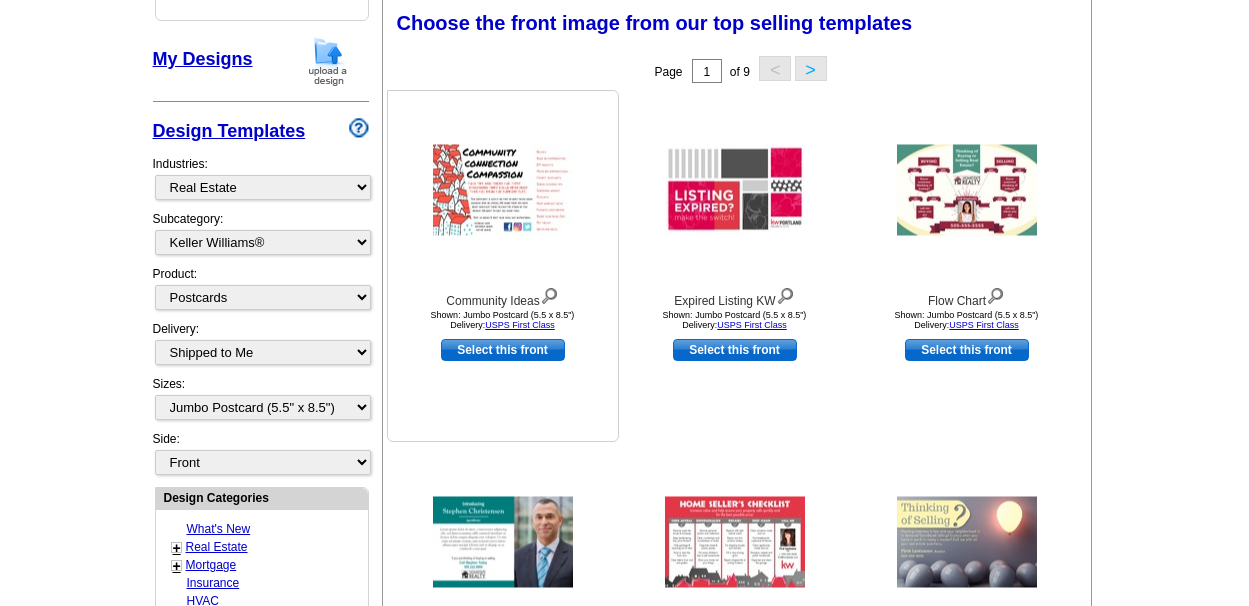click on "Community Ideas
Shown: Jumbo Postcard (5.5 x 8.5")
Delivery:  USPS First Class
Select this front" at bounding box center (503, 266) 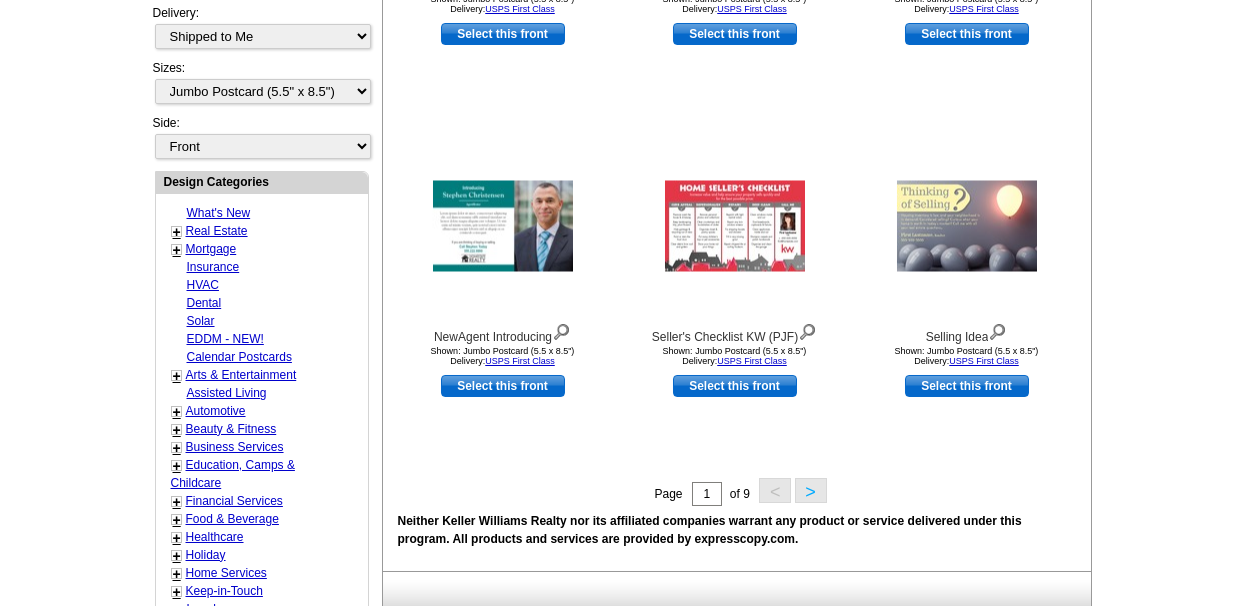 scroll, scrollTop: 474, scrollLeft: 0, axis: vertical 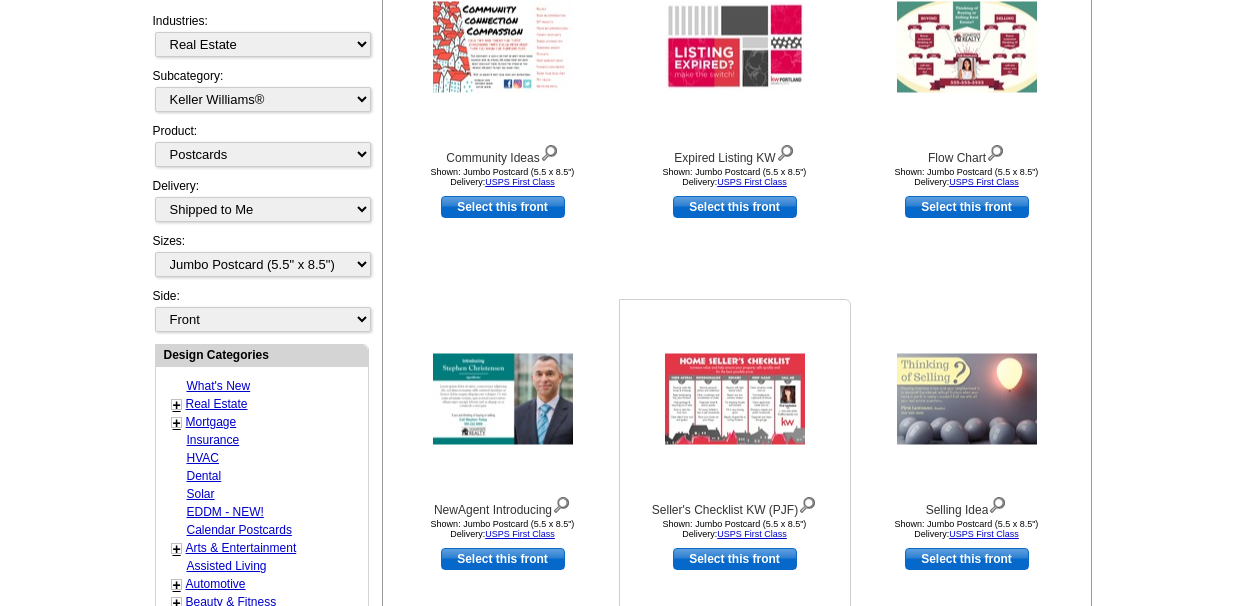 click at bounding box center (735, 399) 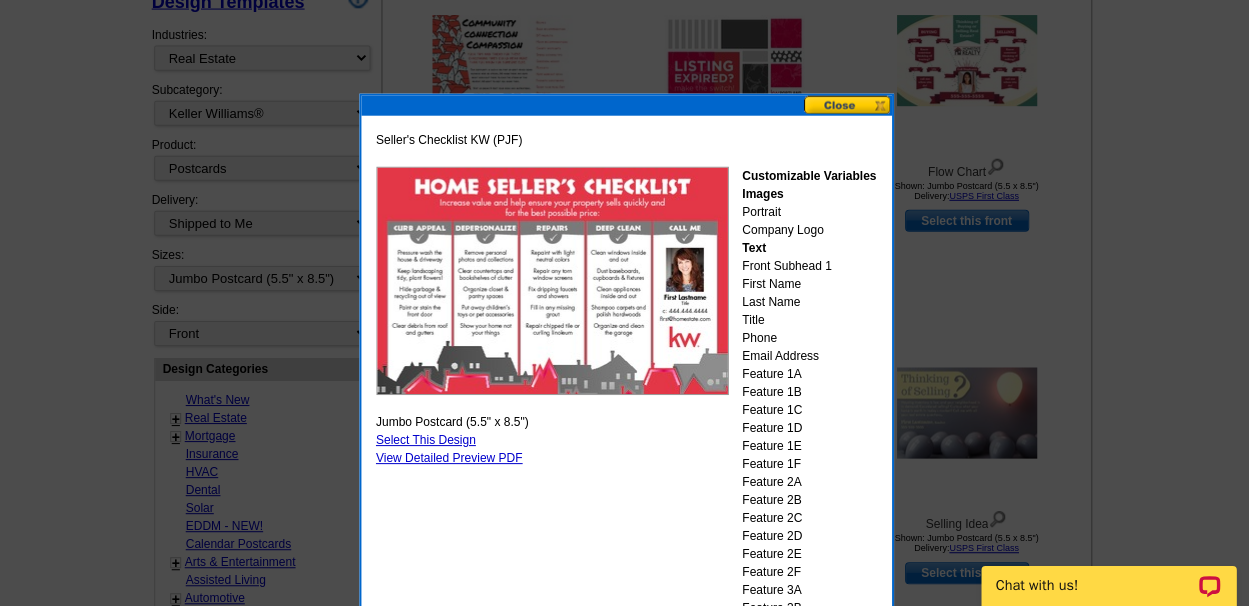 scroll, scrollTop: 460, scrollLeft: 0, axis: vertical 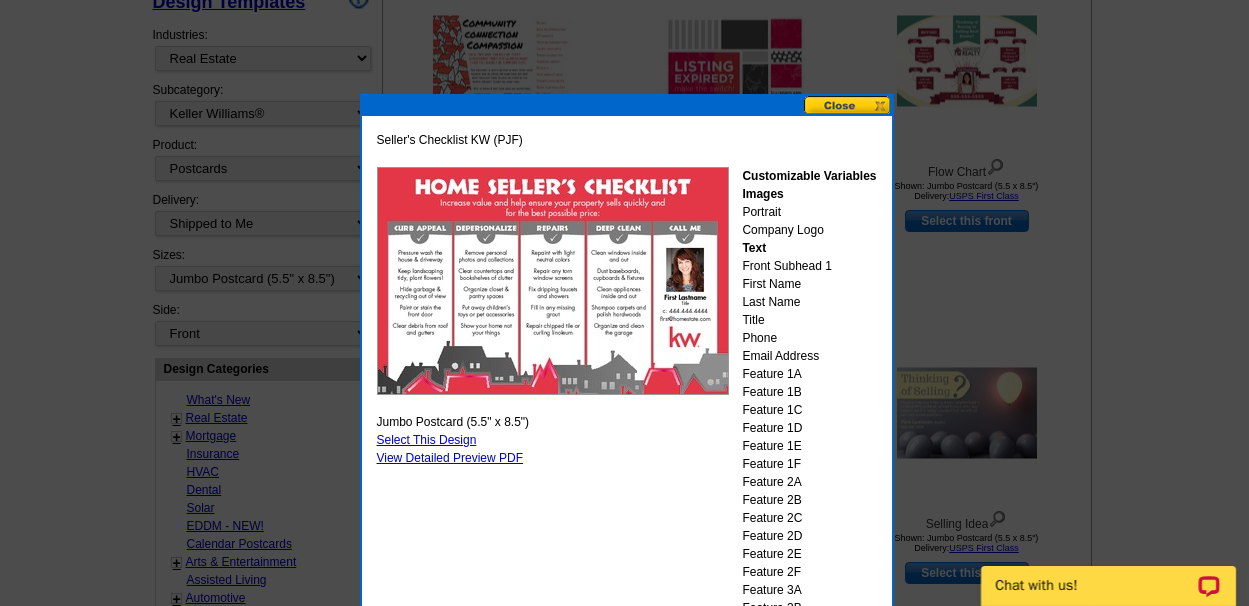 click at bounding box center [848, 105] 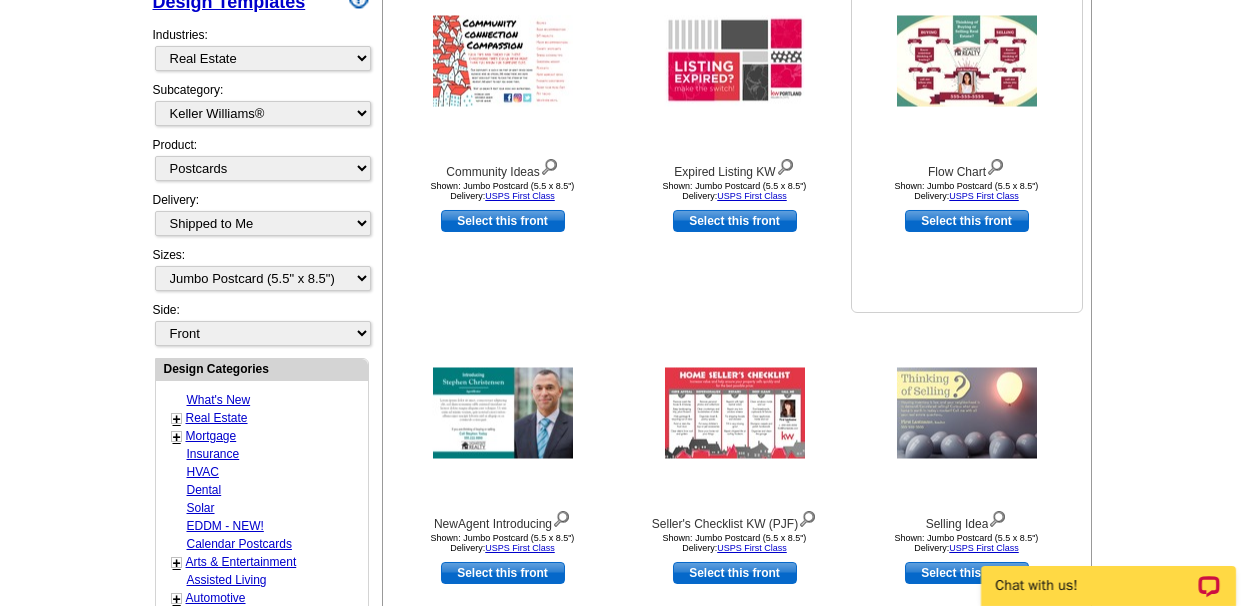 click at bounding box center (967, 61) 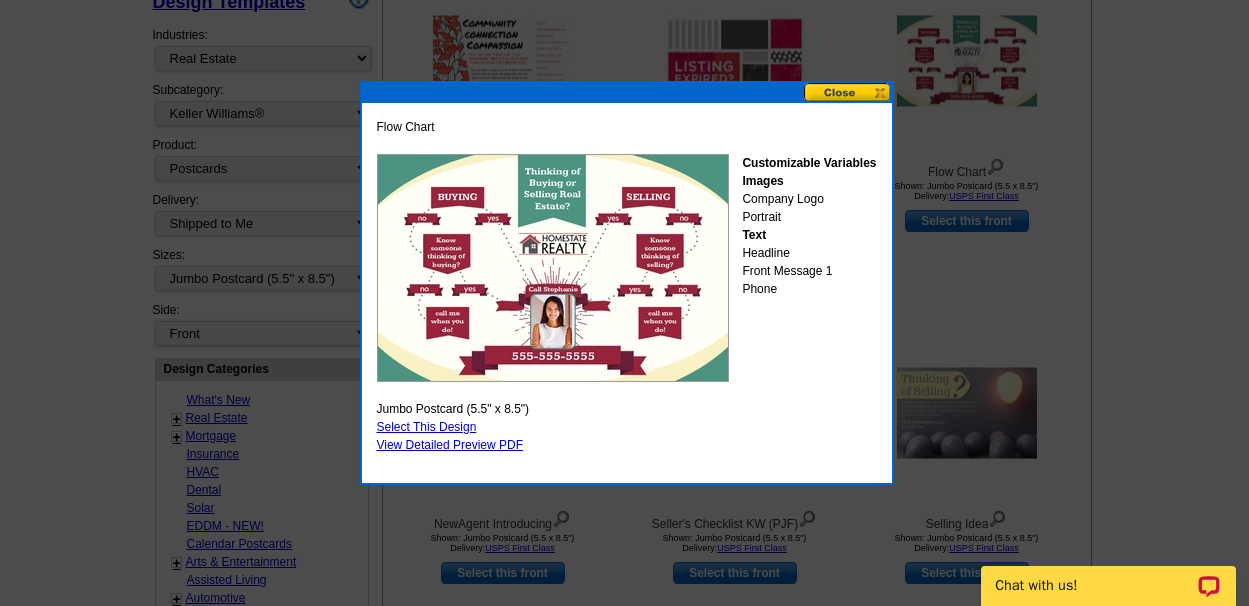 click at bounding box center (553, 268) 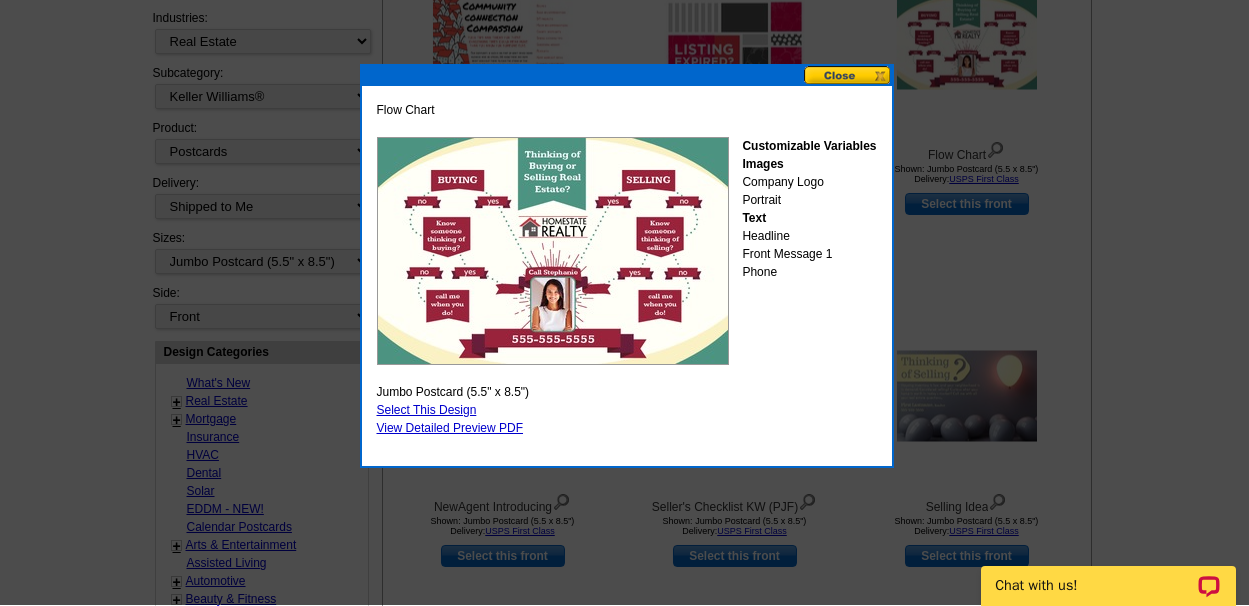 scroll, scrollTop: 475, scrollLeft: 0, axis: vertical 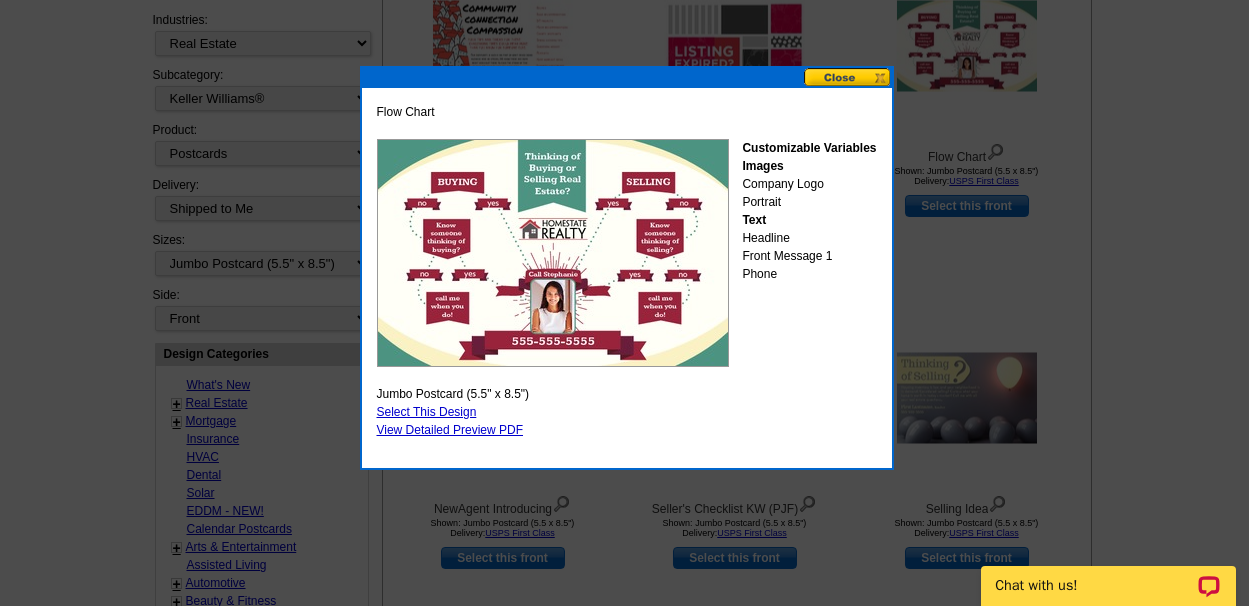 click on "Select This Design" at bounding box center [427, 412] 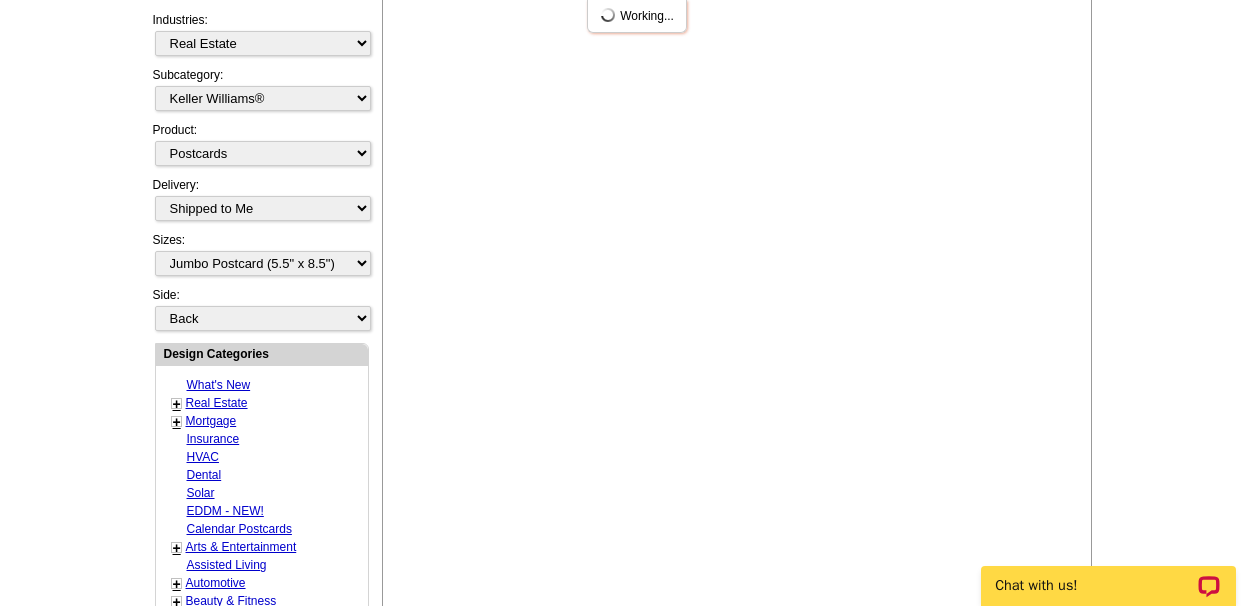 scroll, scrollTop: 0, scrollLeft: 0, axis: both 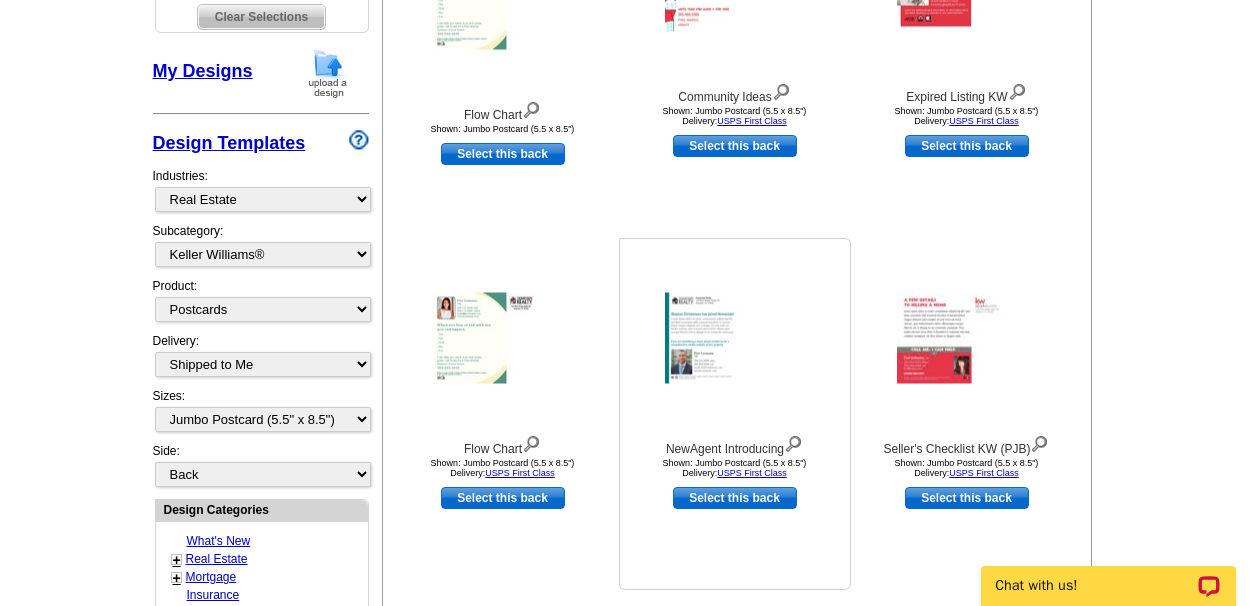 click at bounding box center (735, 338) 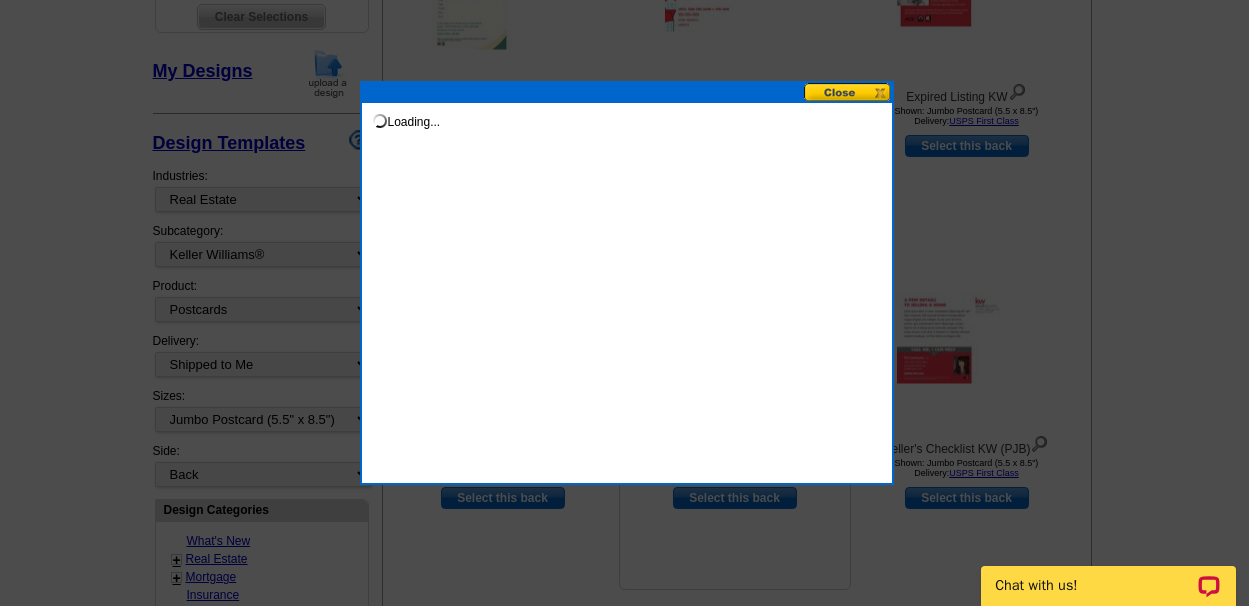 click on "Loading..." at bounding box center (627, 283) 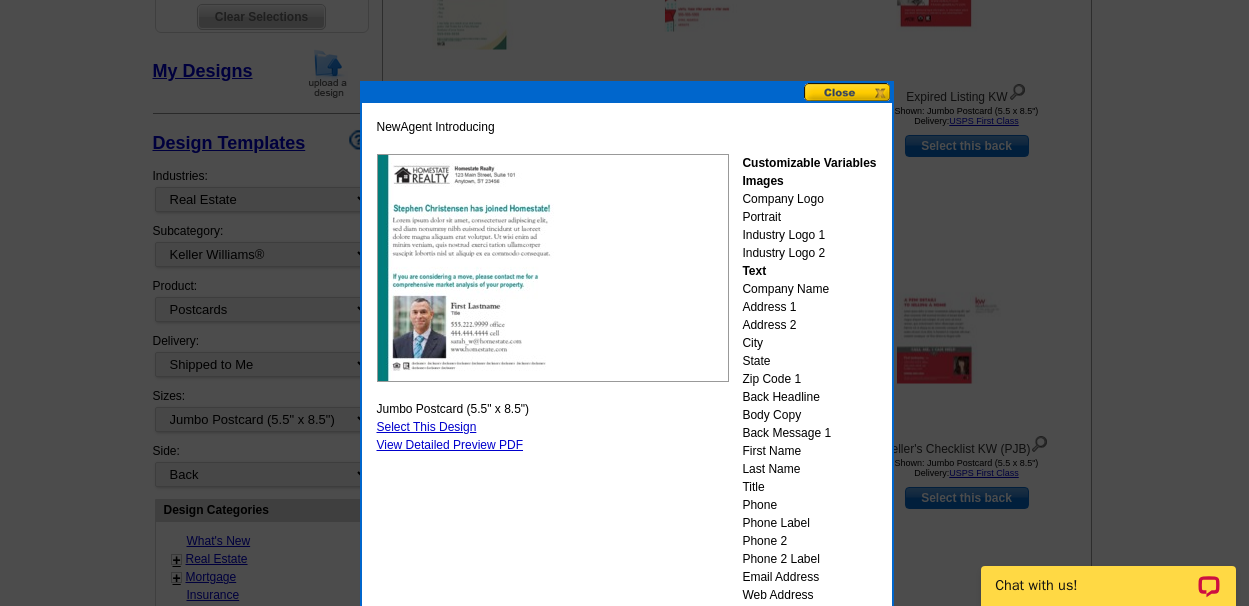 click on "Select This Design" at bounding box center (427, 427) 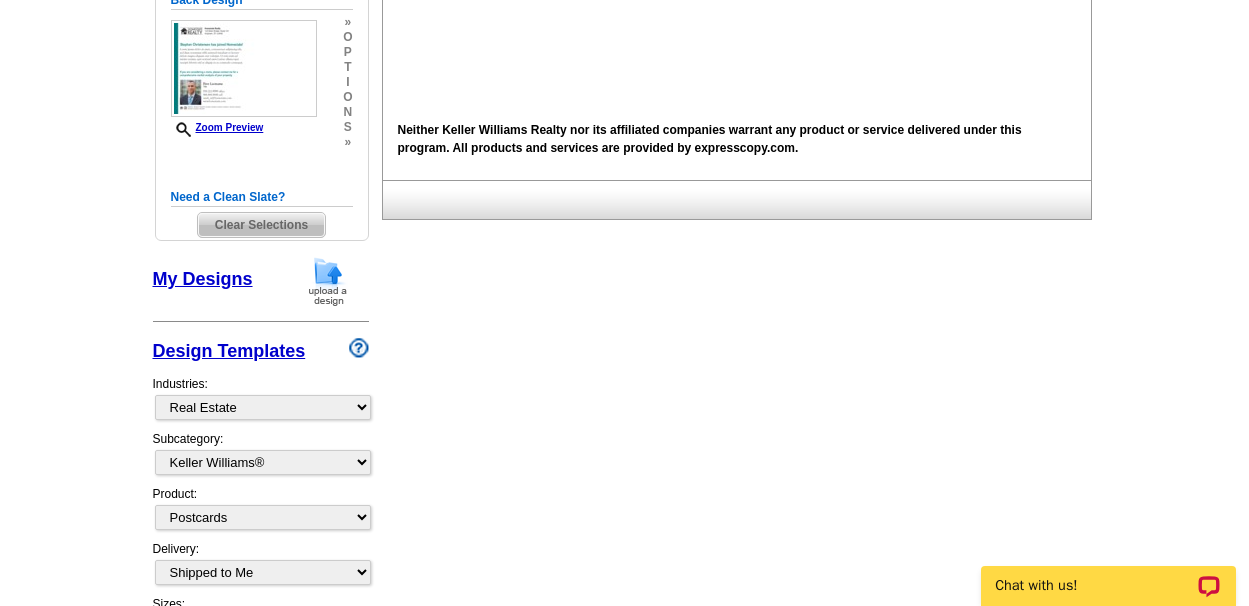 scroll, scrollTop: 0, scrollLeft: 0, axis: both 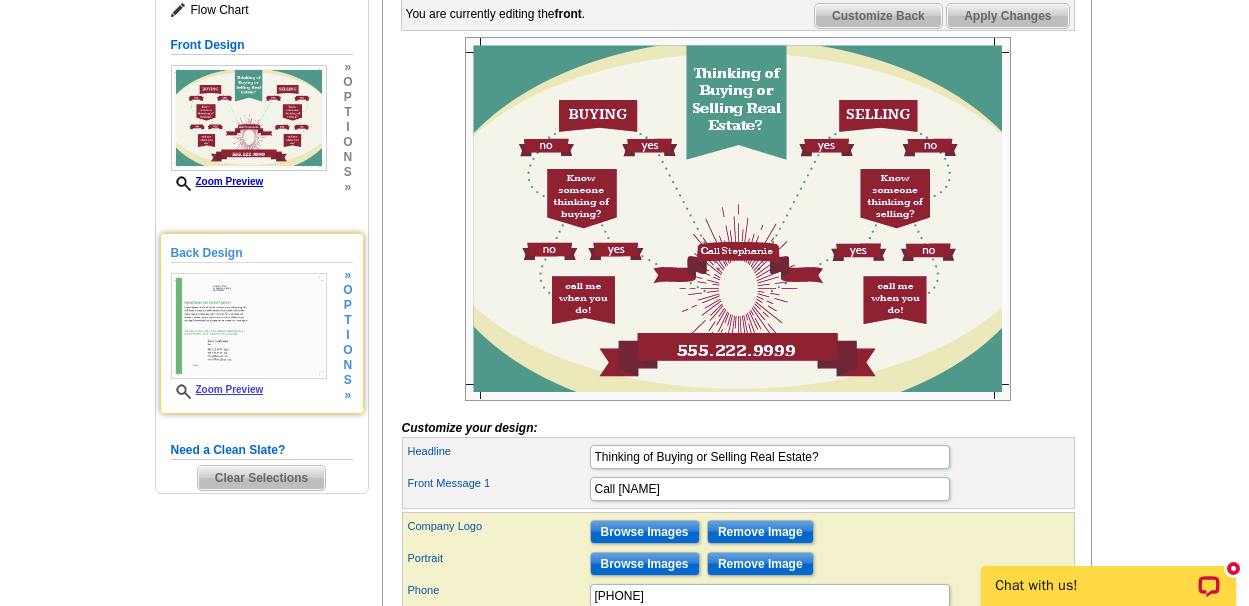 click at bounding box center (249, 326) 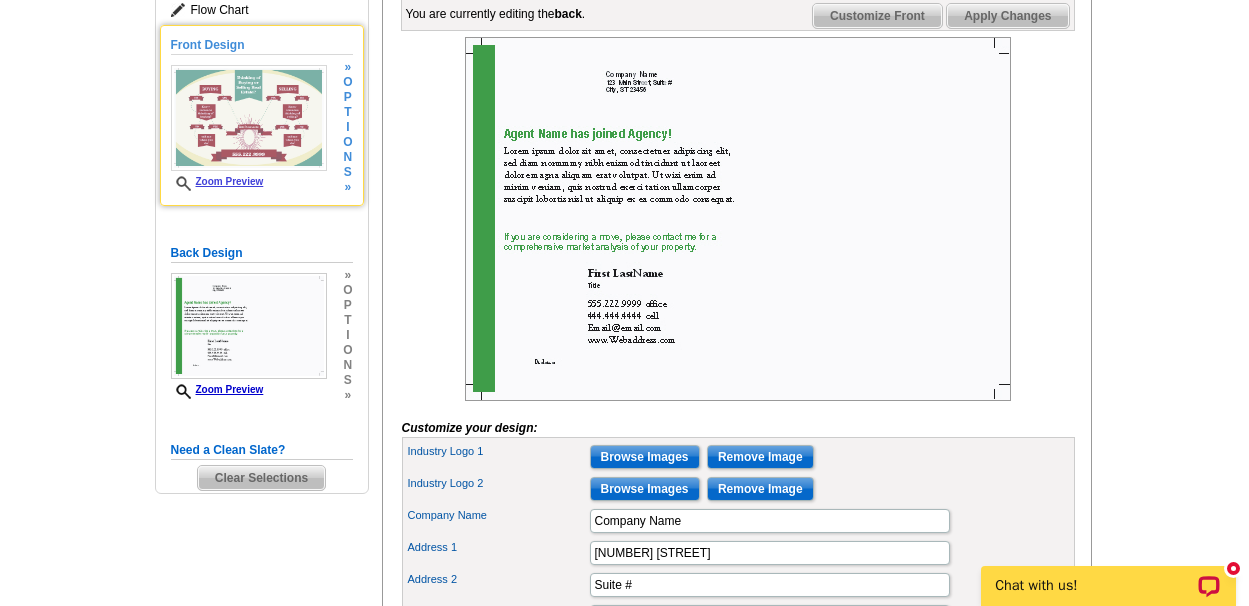 click on "Front Design" at bounding box center [262, 45] 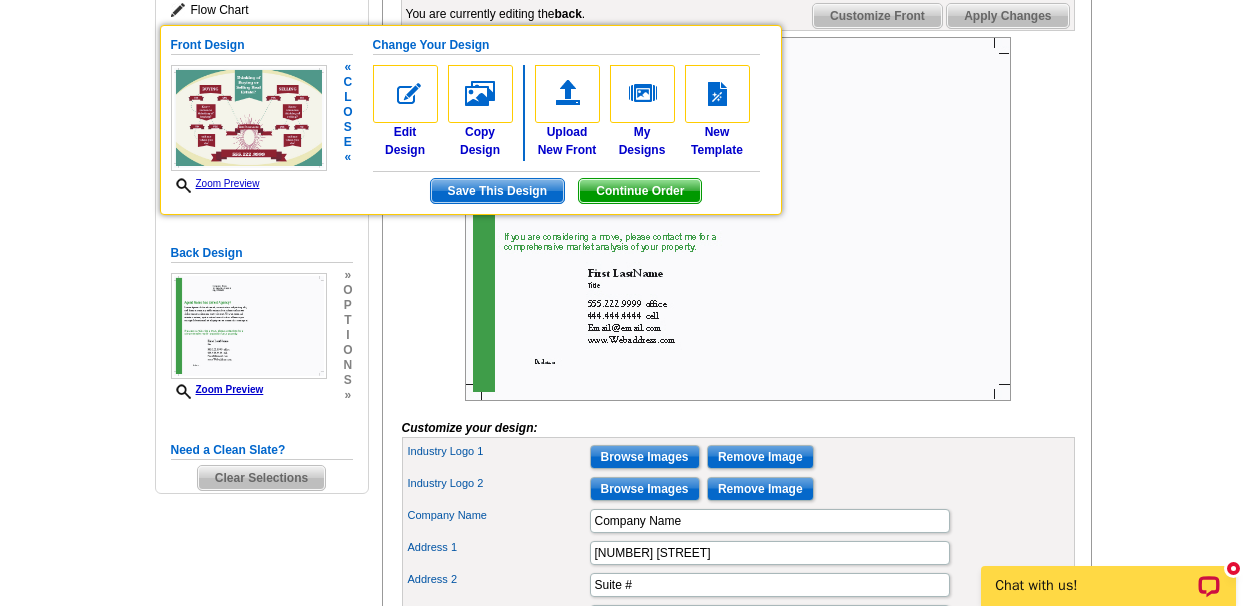 click on "Front Design" at bounding box center (262, 45) 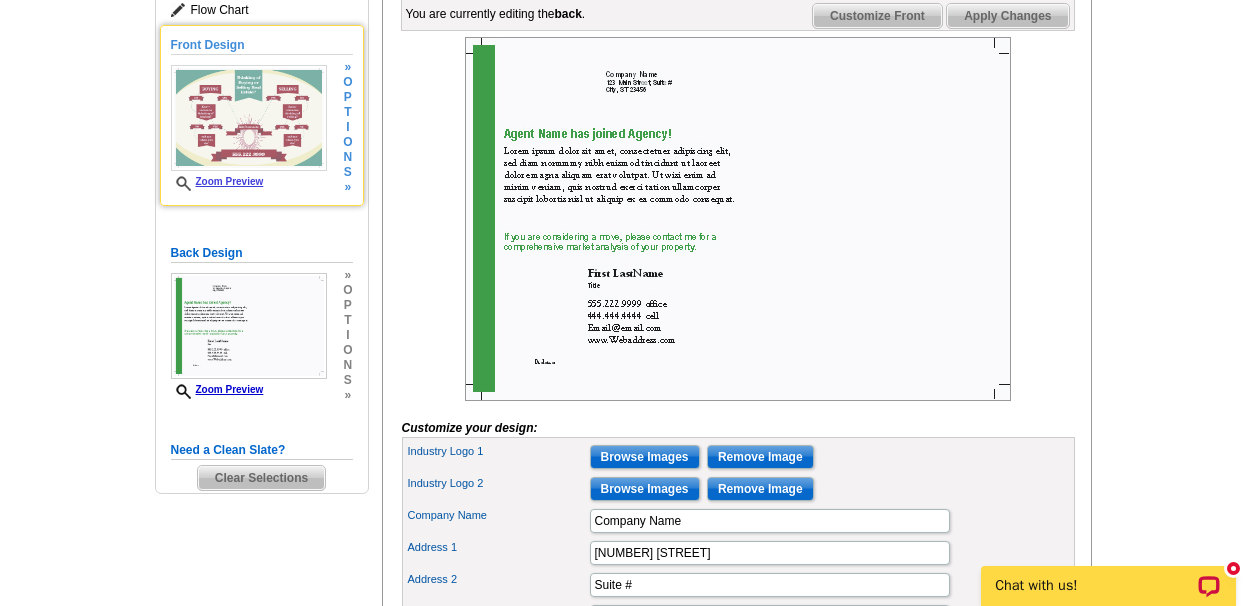 click at bounding box center (249, 118) 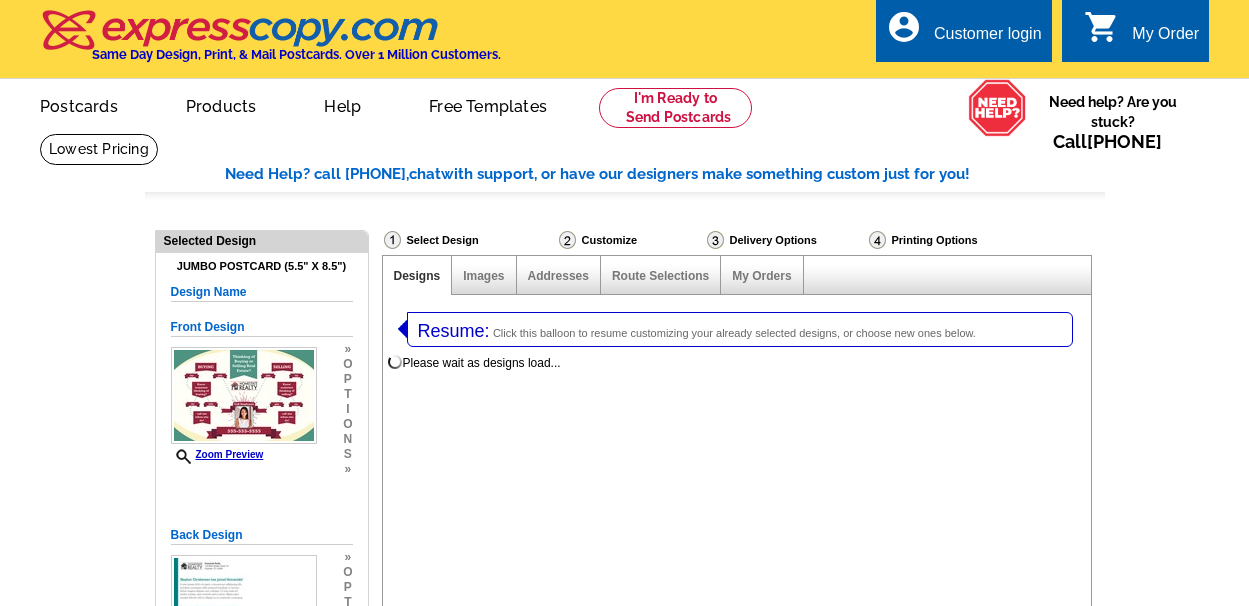 select 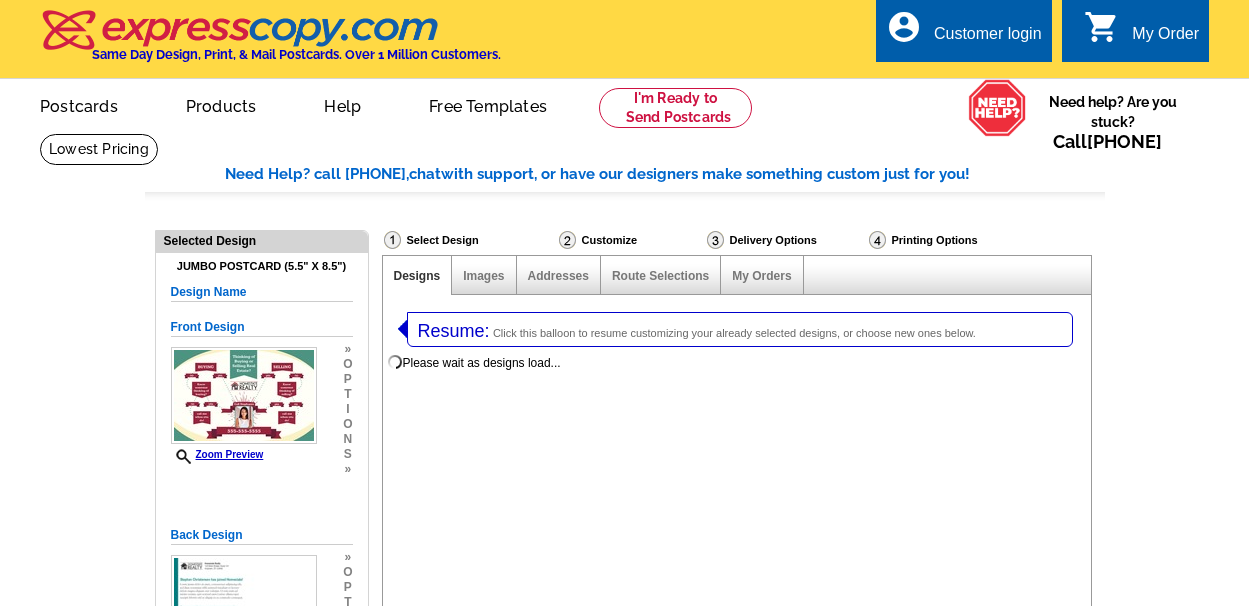 select on "1" 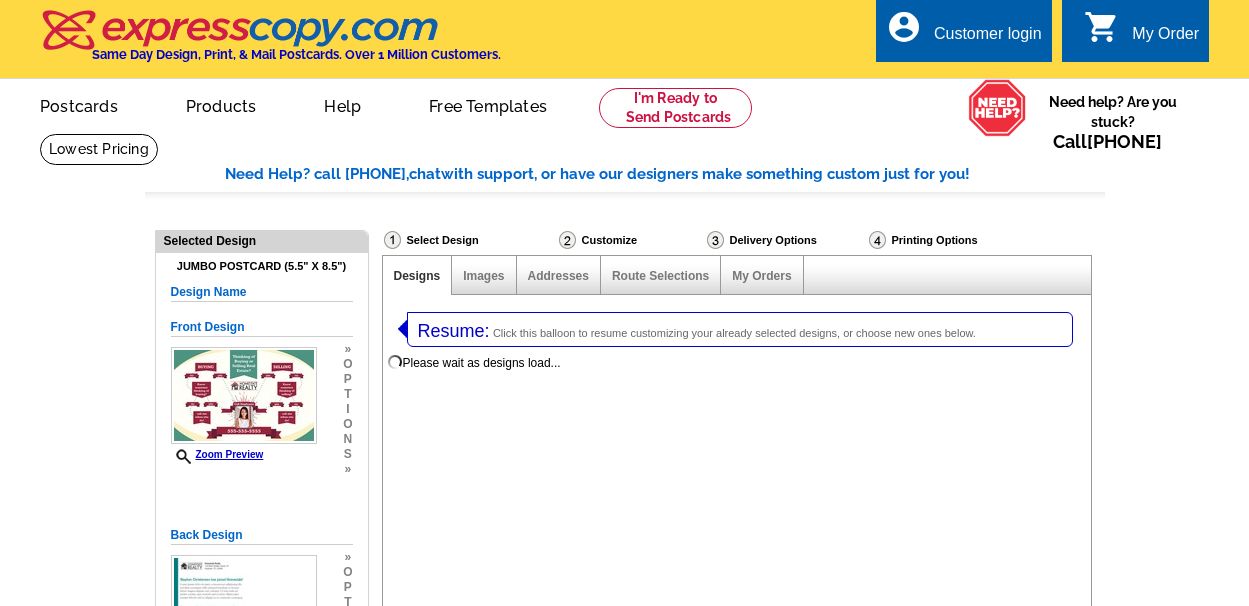 select on "2" 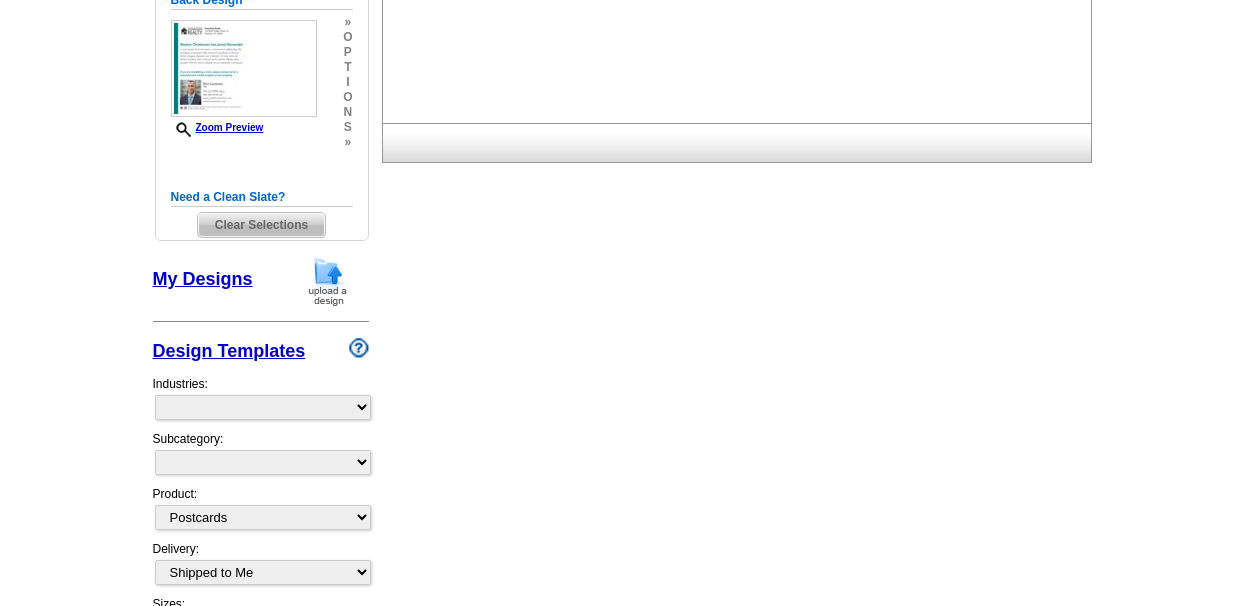 select on "785" 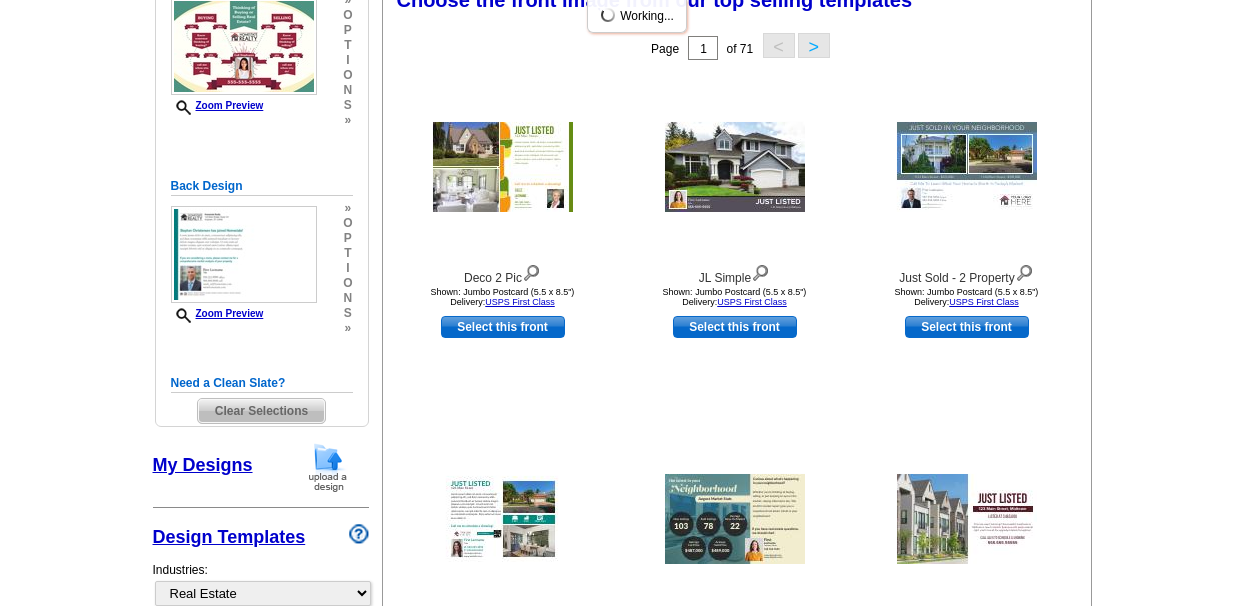 scroll, scrollTop: 325, scrollLeft: 0, axis: vertical 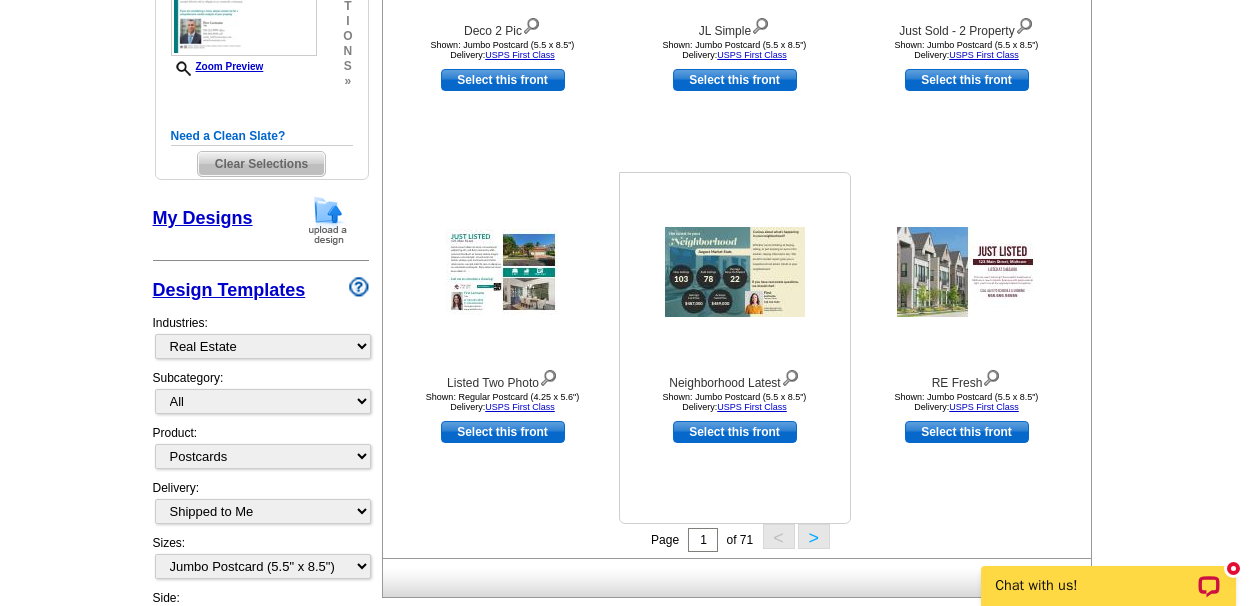 click at bounding box center [735, 272] 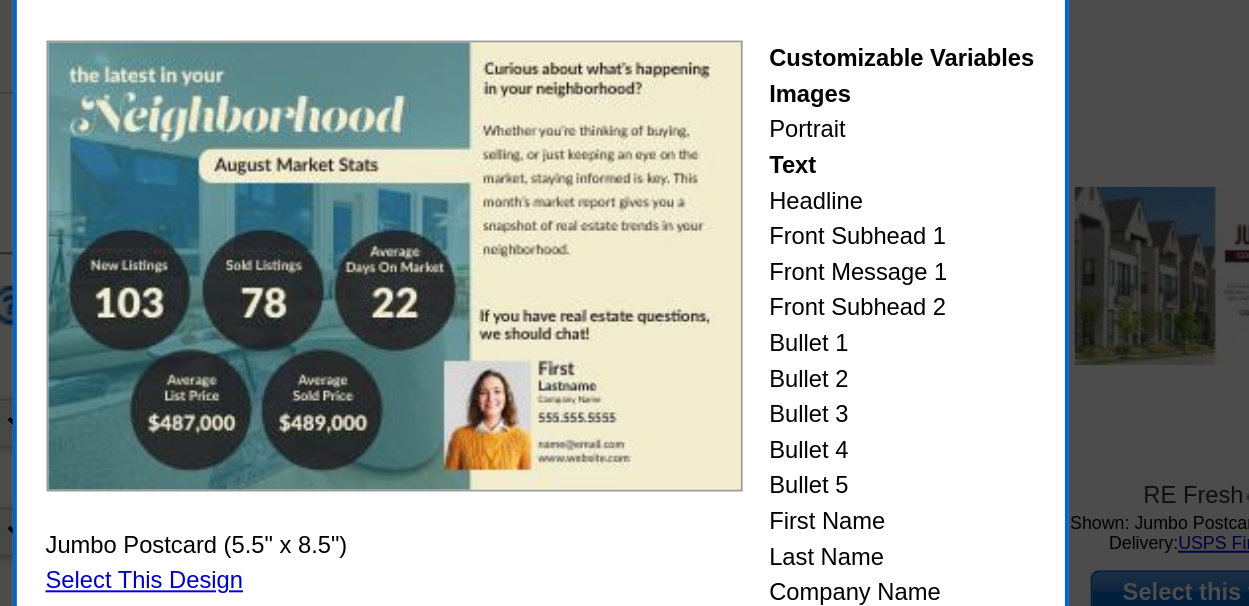 scroll, scrollTop: 621, scrollLeft: 0, axis: vertical 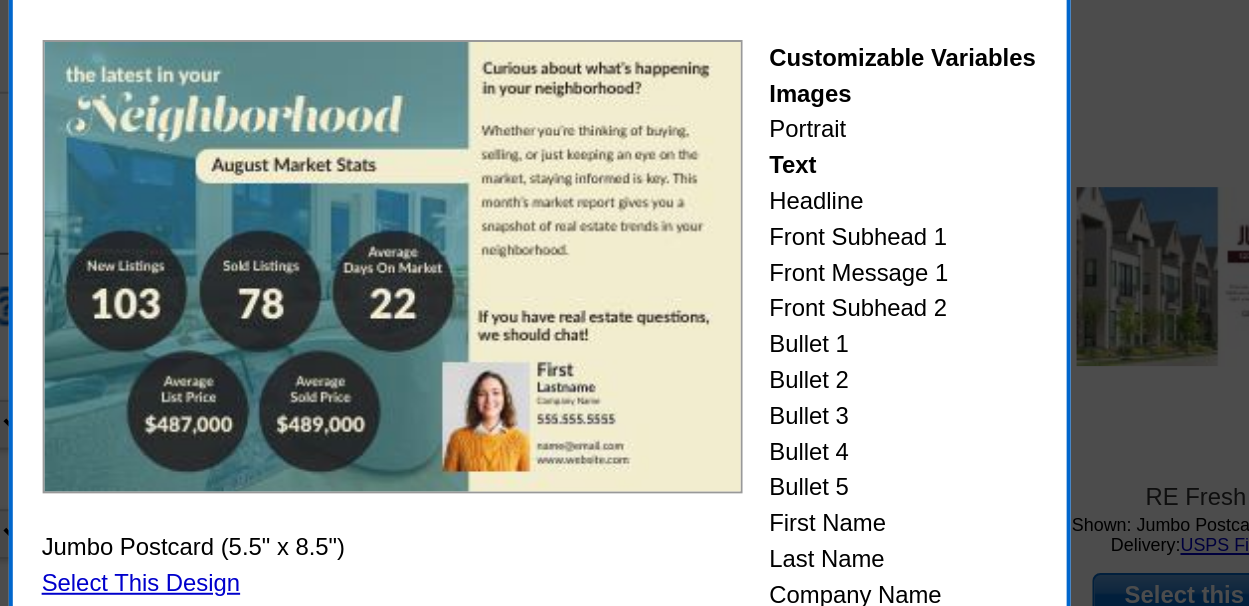 click on "Select This Design" at bounding box center [427, 426] 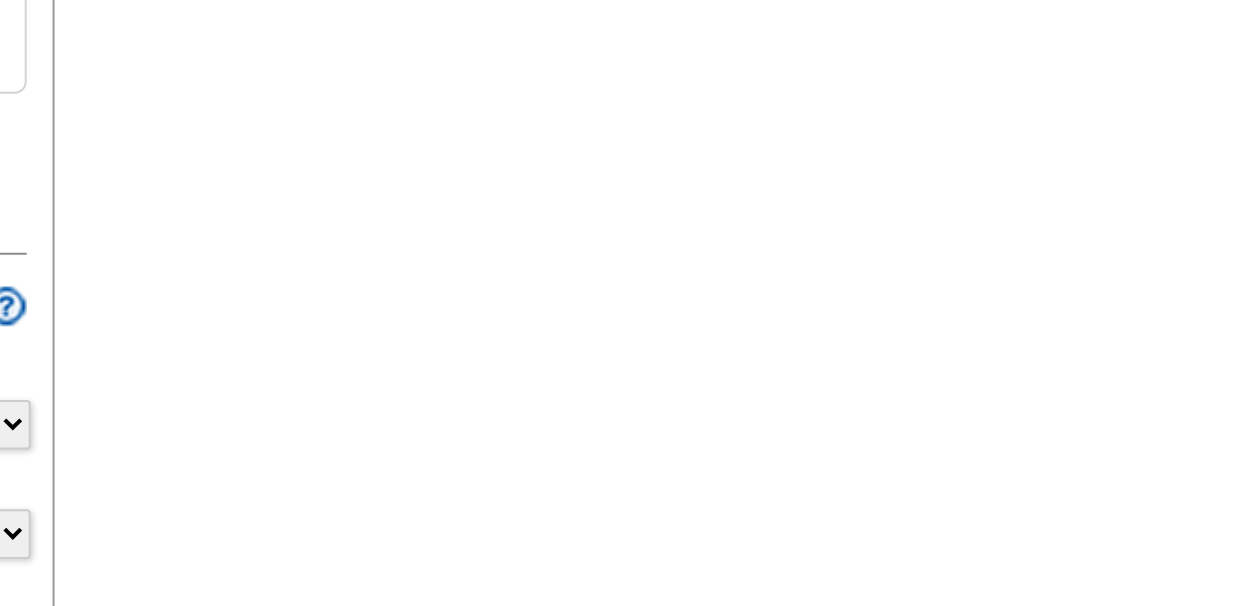 scroll, scrollTop: 0, scrollLeft: 0, axis: both 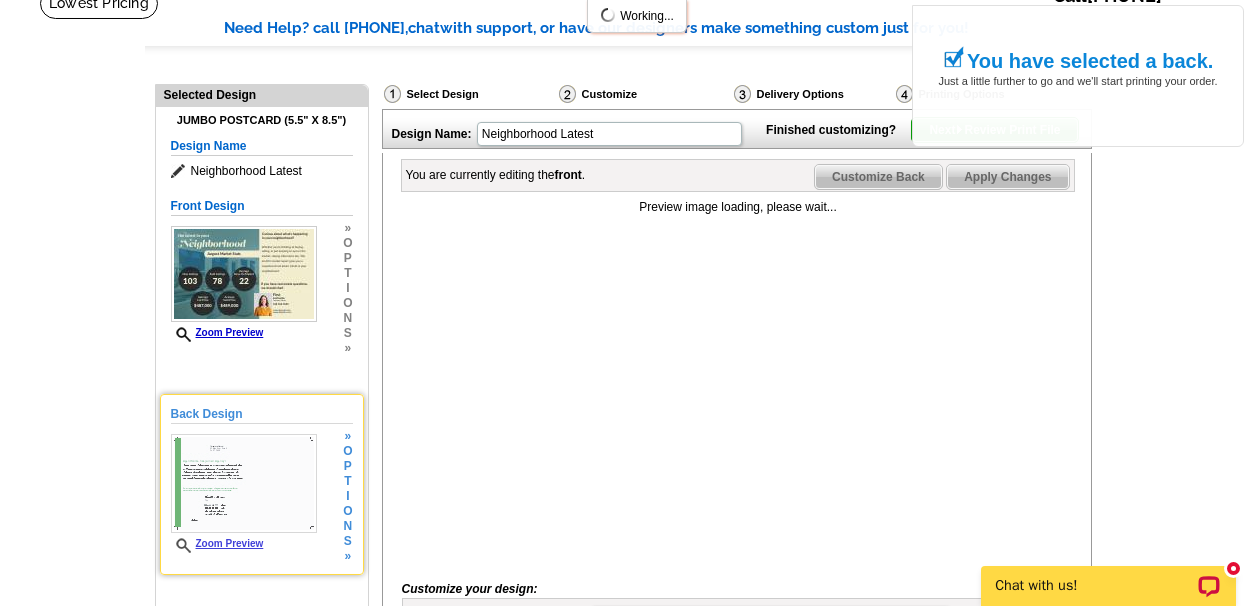 click at bounding box center (244, 483) 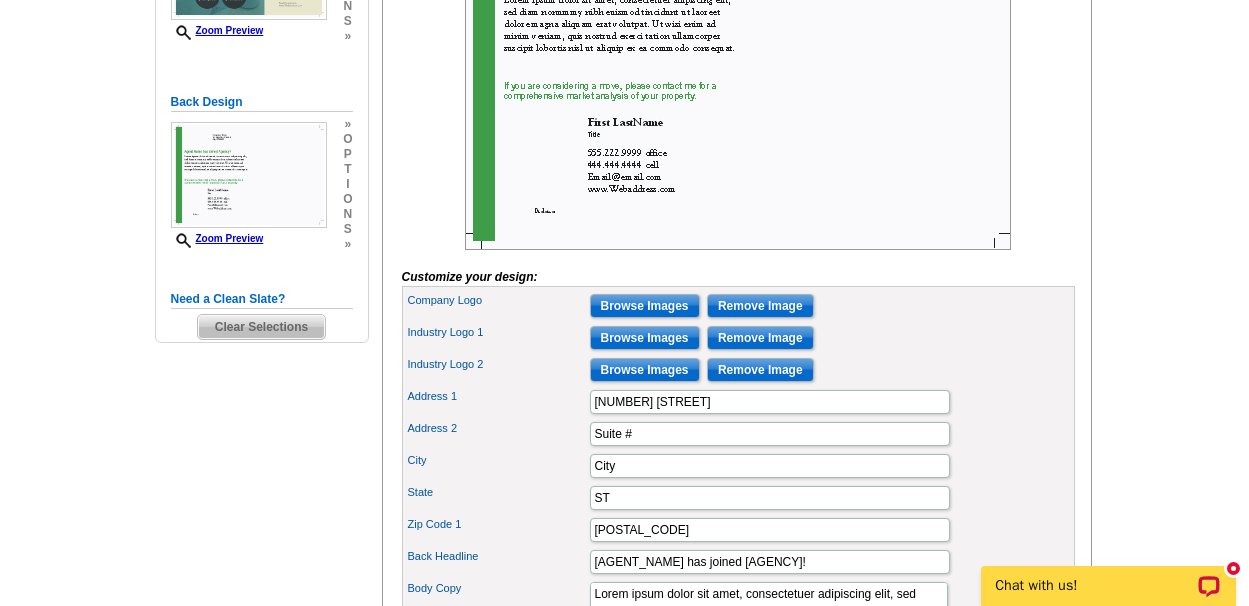 scroll, scrollTop: 463, scrollLeft: 0, axis: vertical 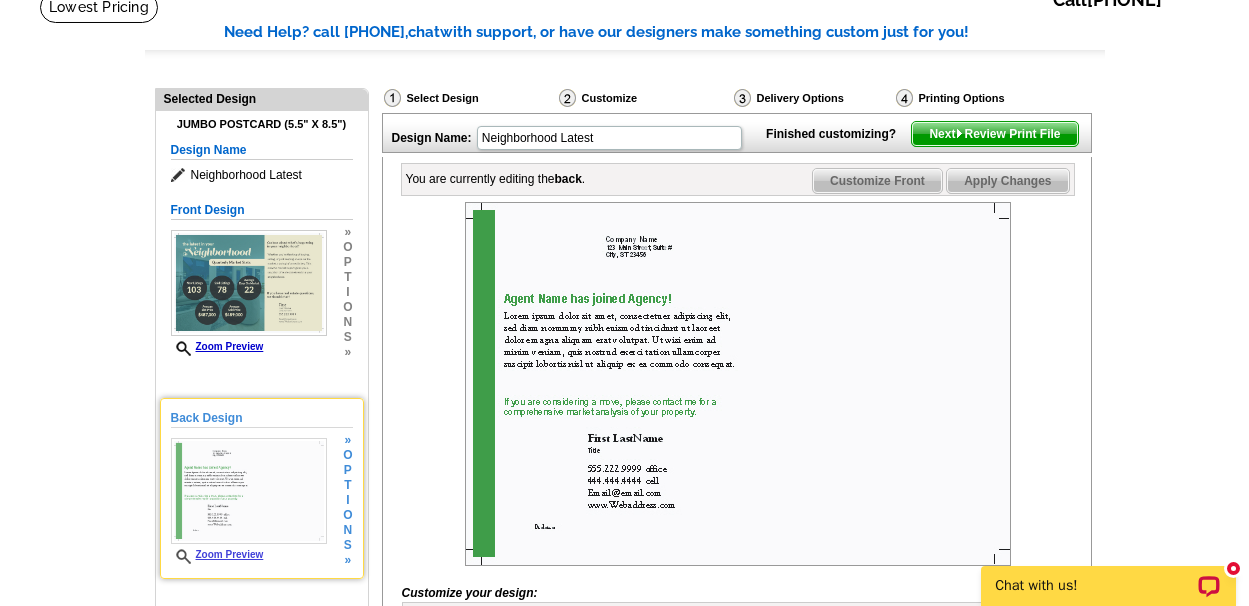 click on "Back Design" at bounding box center [262, 418] 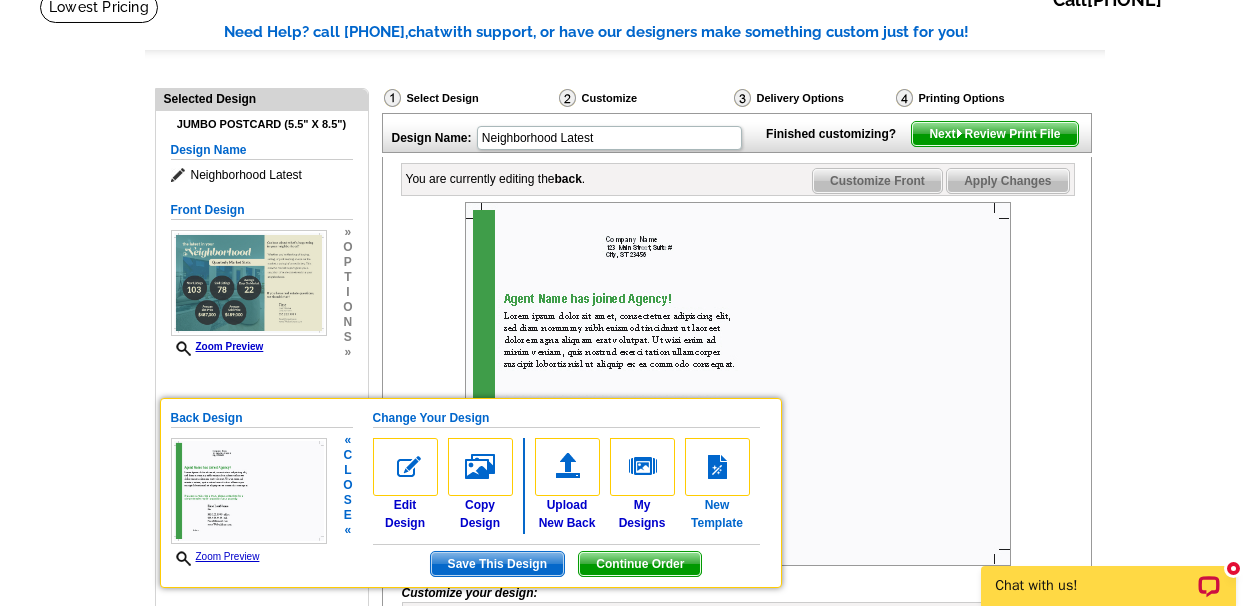 click at bounding box center [717, 467] 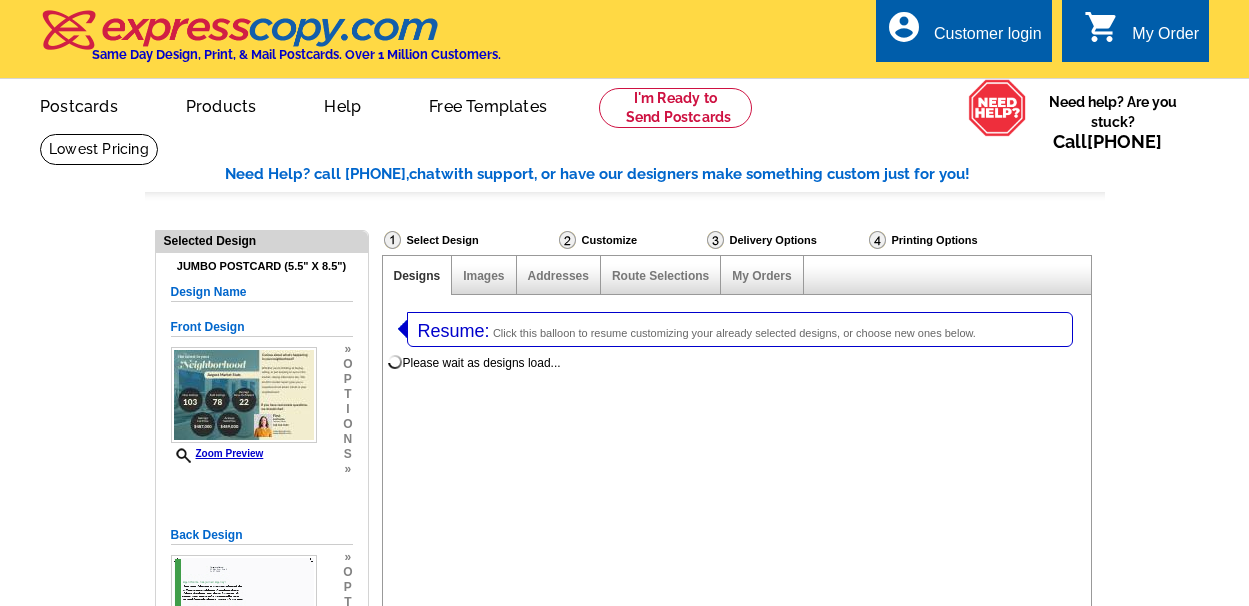 select on "1" 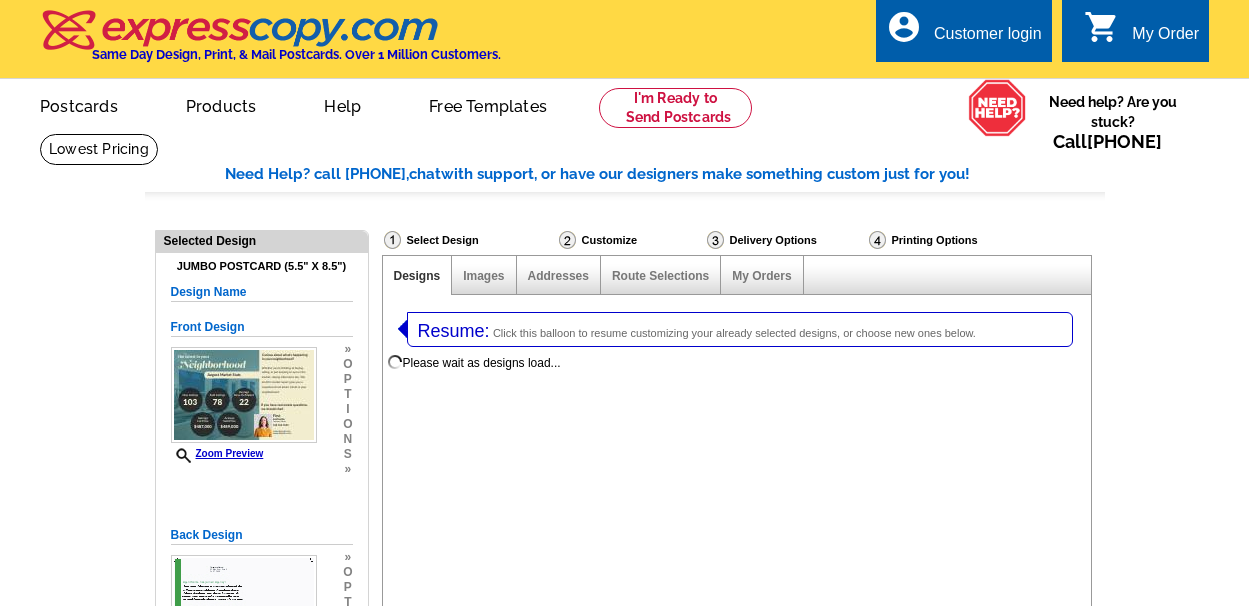 select on "2" 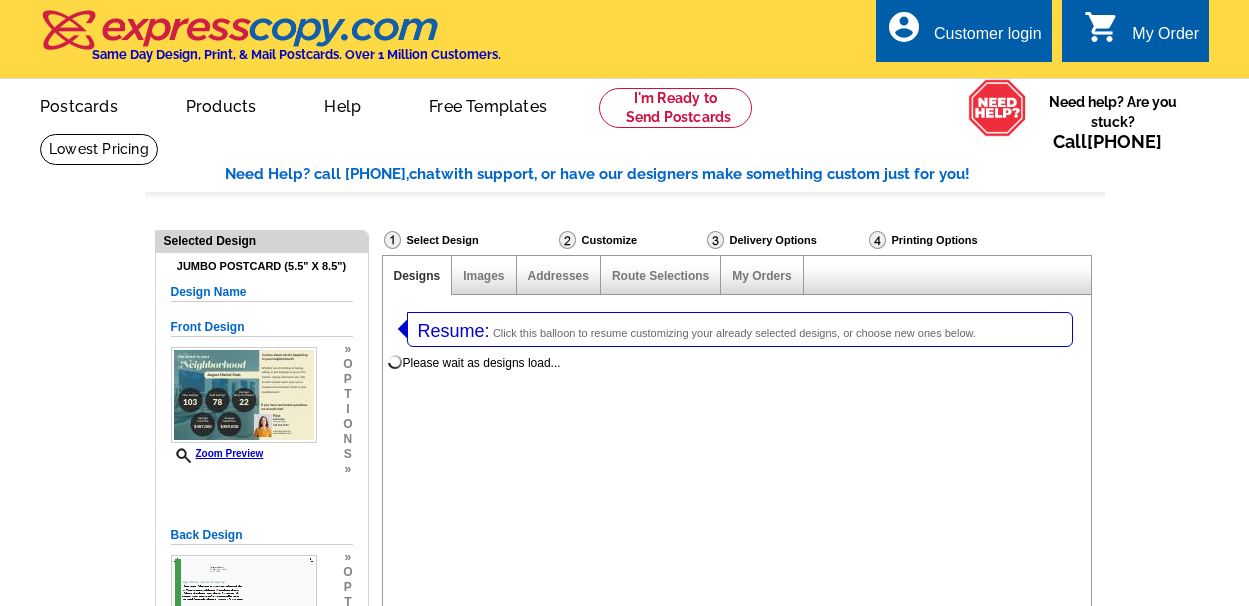 select on "back" 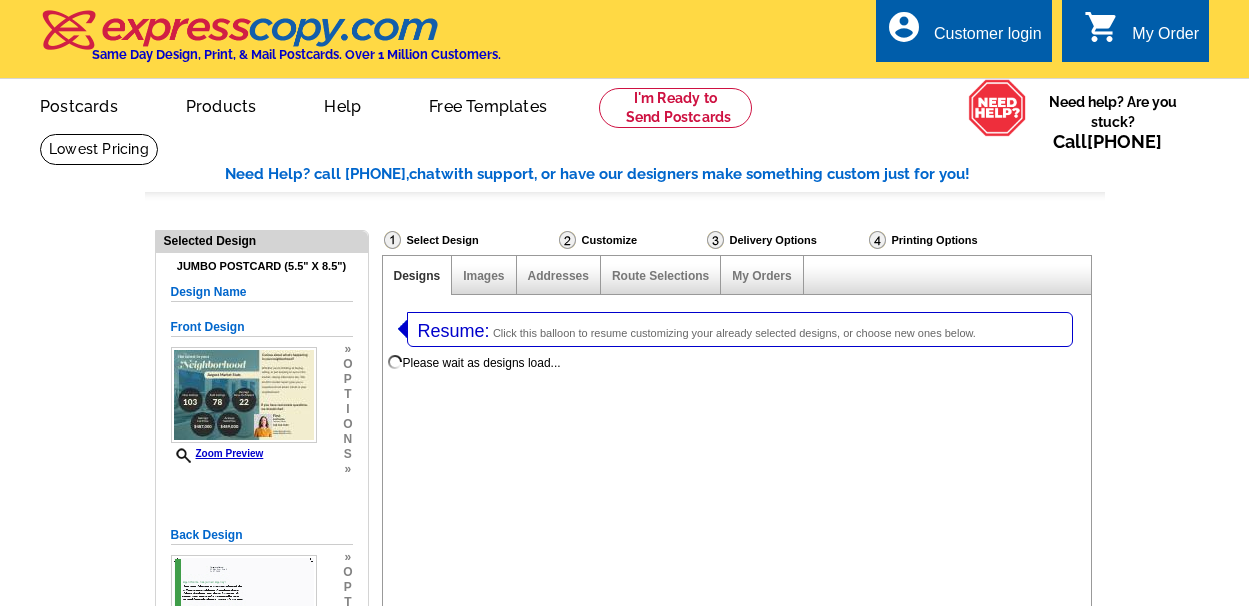 scroll, scrollTop: 0, scrollLeft: 0, axis: both 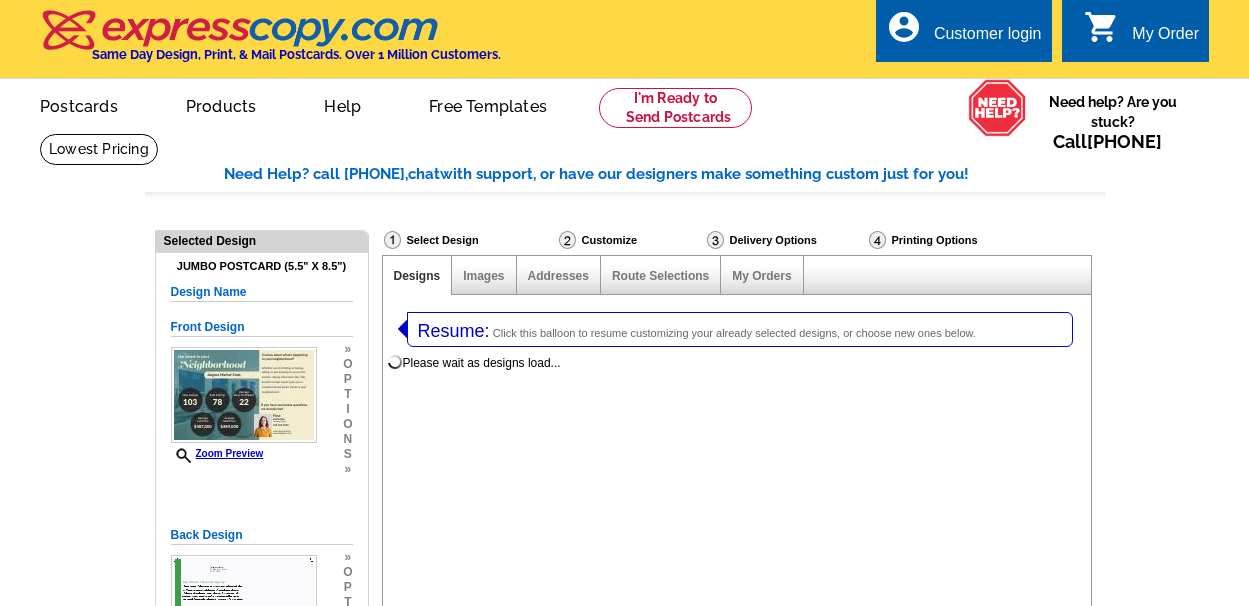 select on "785" 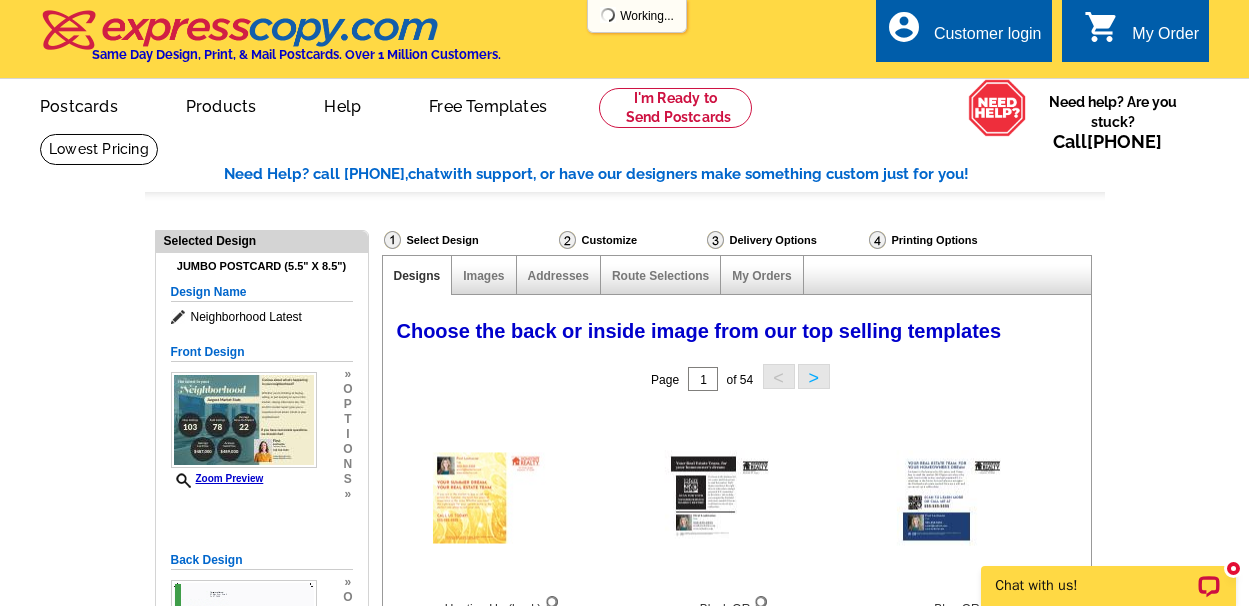 scroll, scrollTop: 0, scrollLeft: 0, axis: both 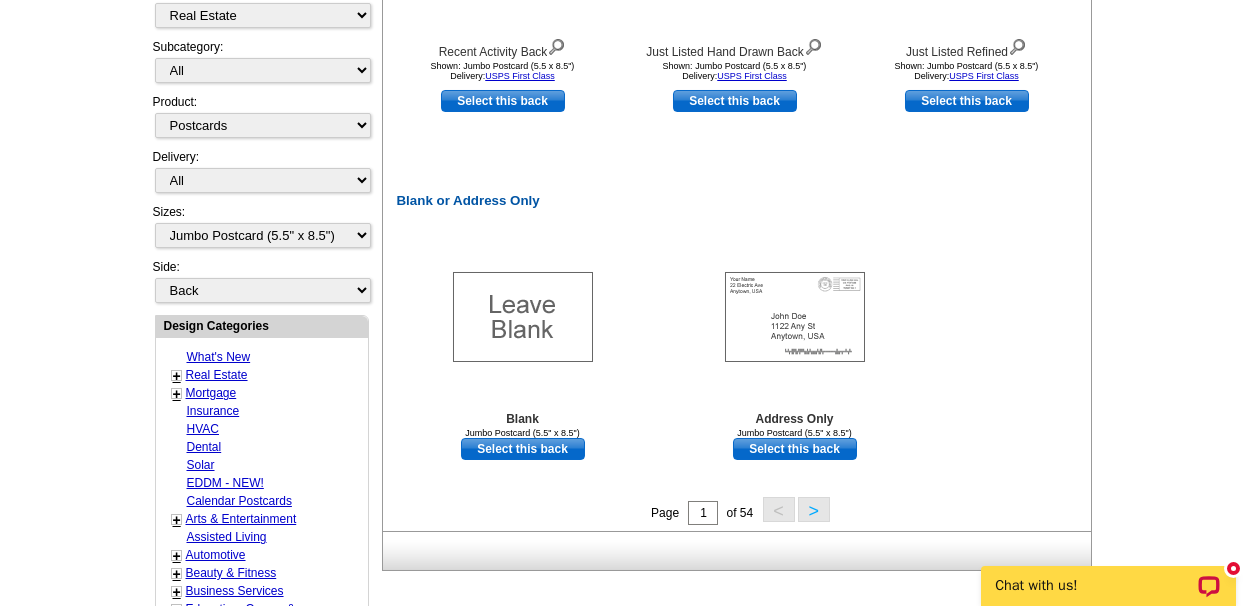 click on ">" at bounding box center [814, 509] 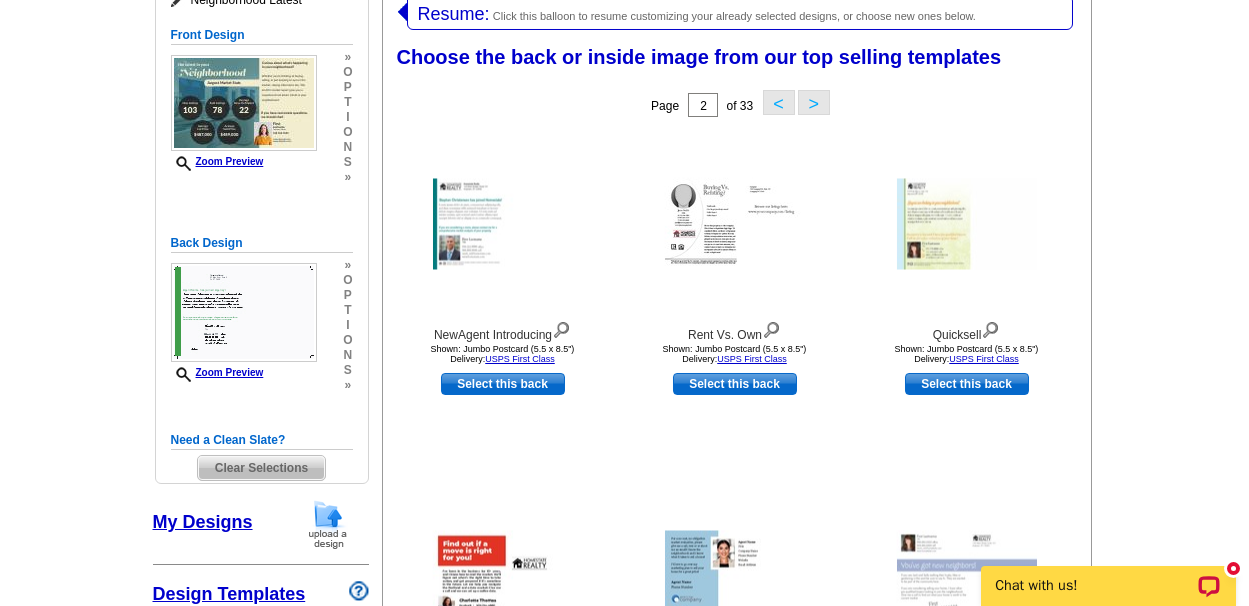 scroll, scrollTop: 307, scrollLeft: 0, axis: vertical 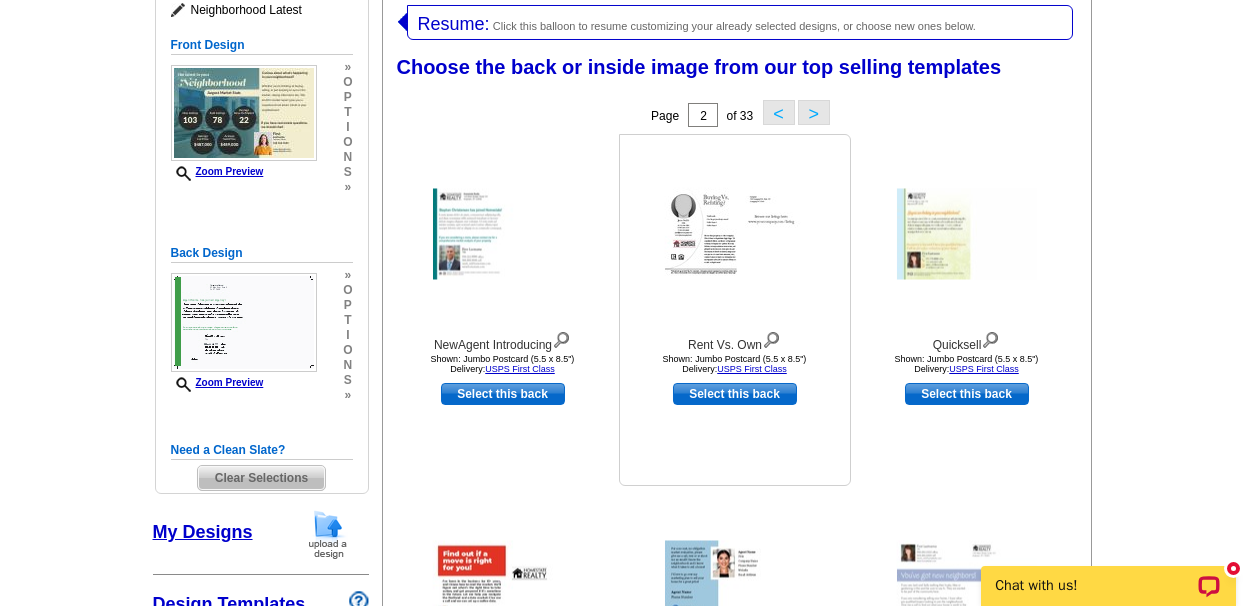 click at bounding box center [735, 234] 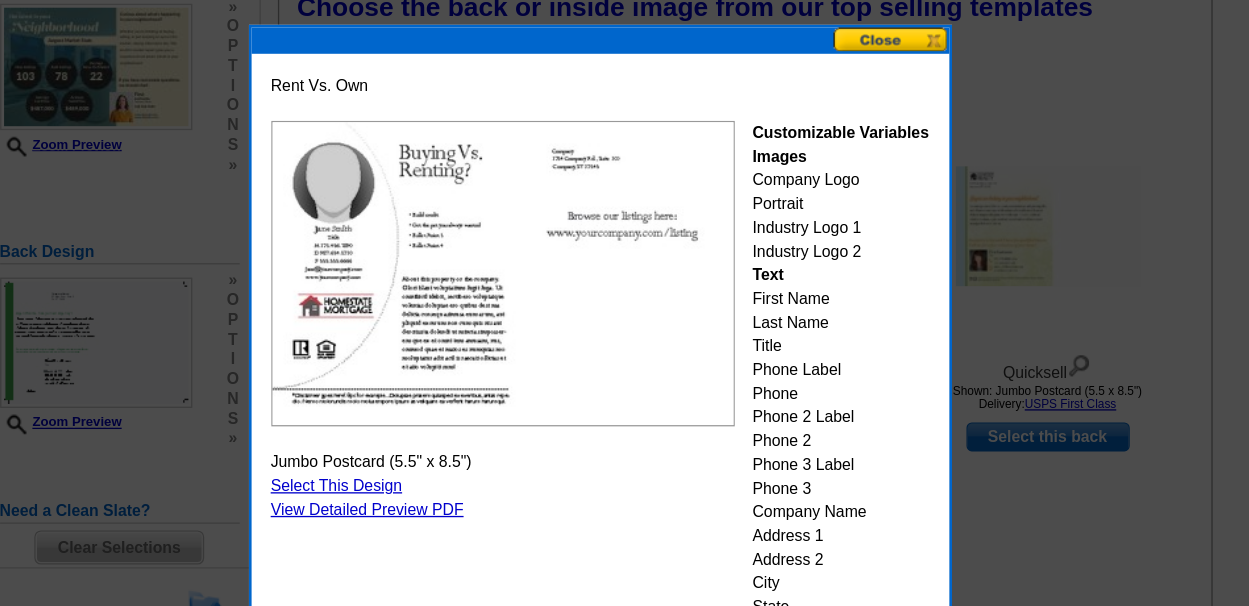 scroll, scrollTop: 307, scrollLeft: 0, axis: vertical 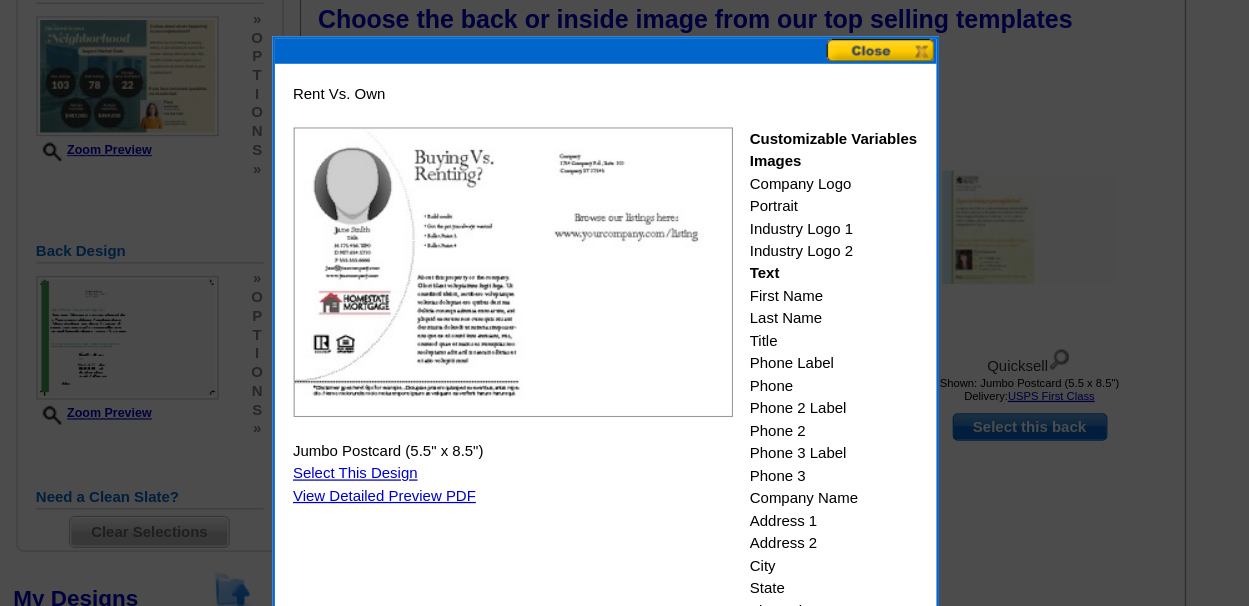 click on "Select This Design" at bounding box center [427, 431] 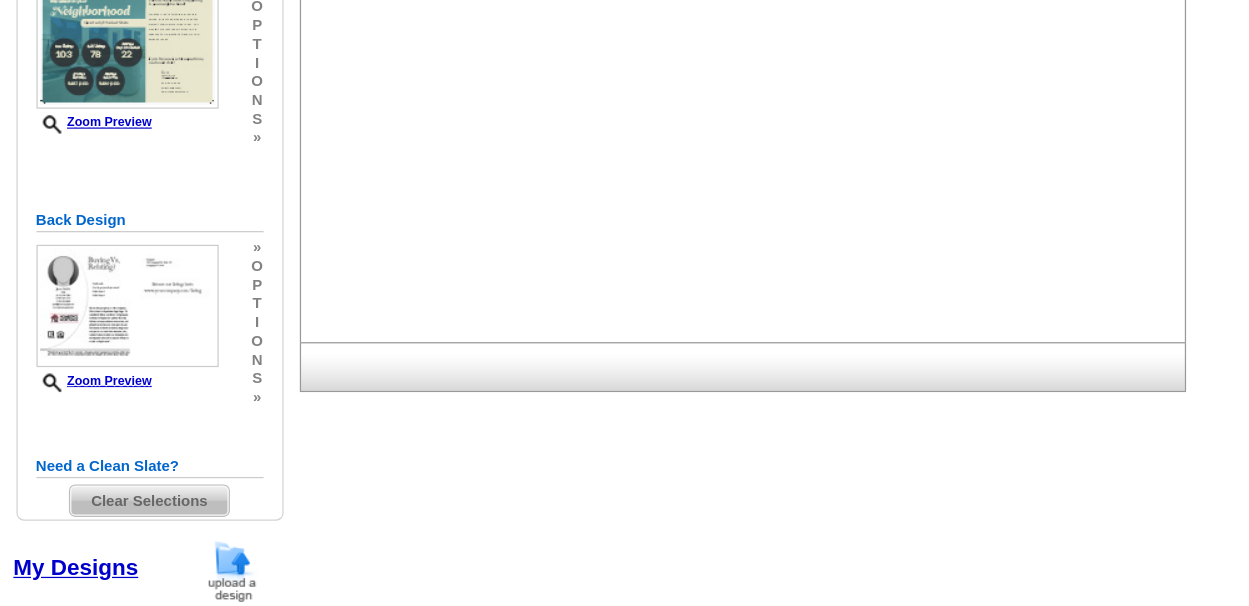 scroll, scrollTop: 0, scrollLeft: 0, axis: both 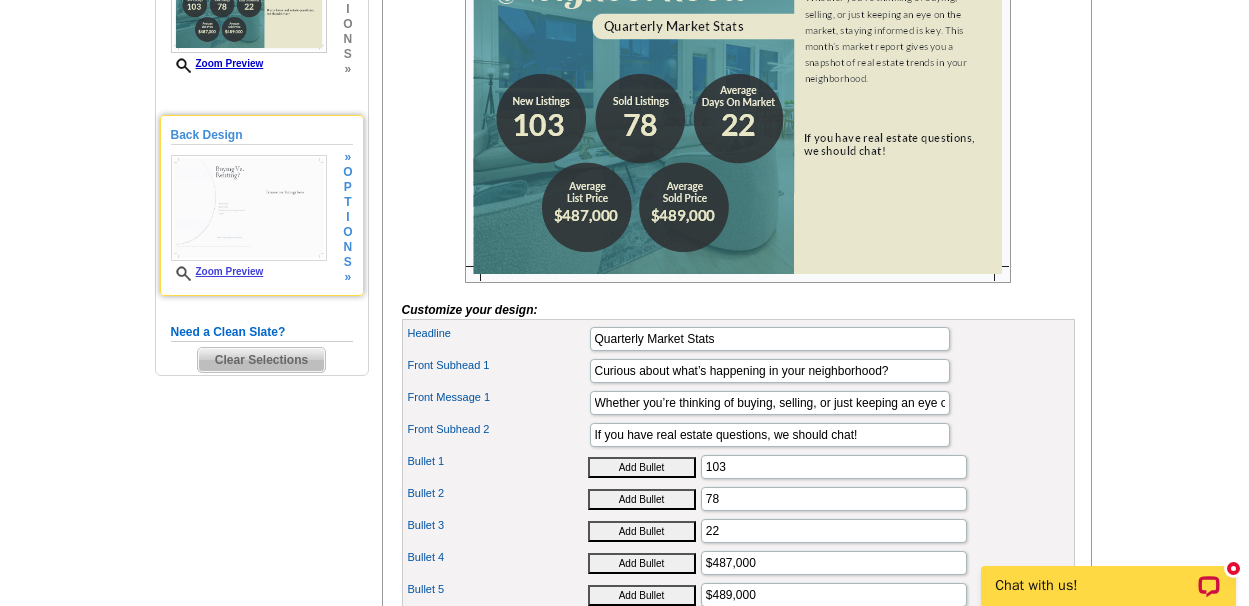 click at bounding box center (249, 208) 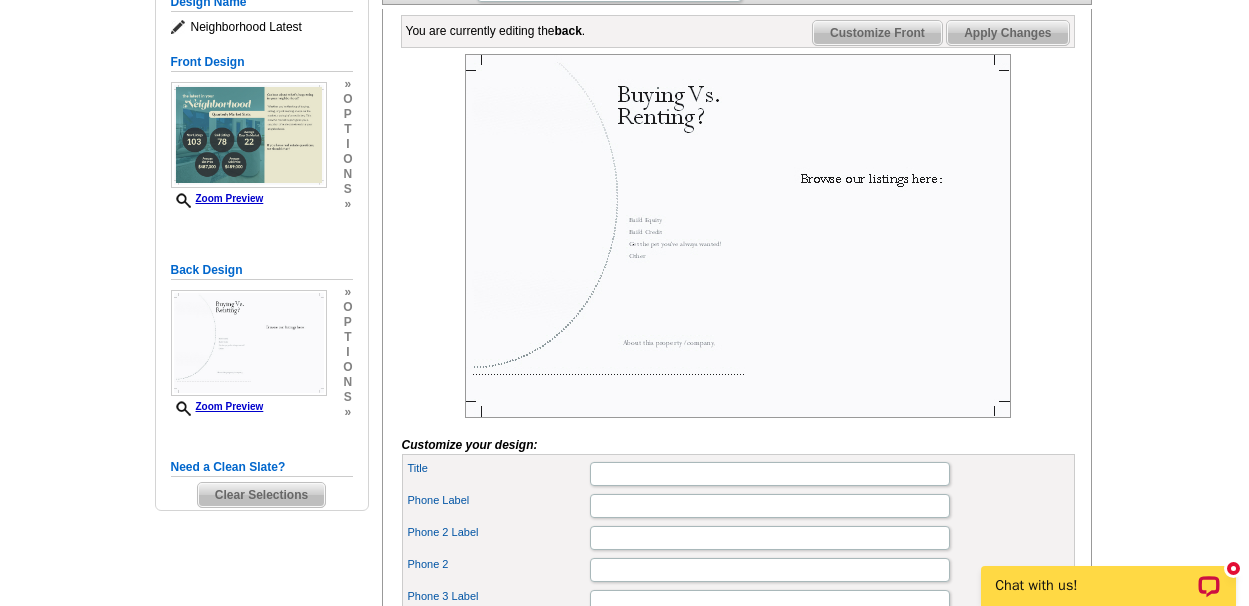 scroll, scrollTop: 276, scrollLeft: 0, axis: vertical 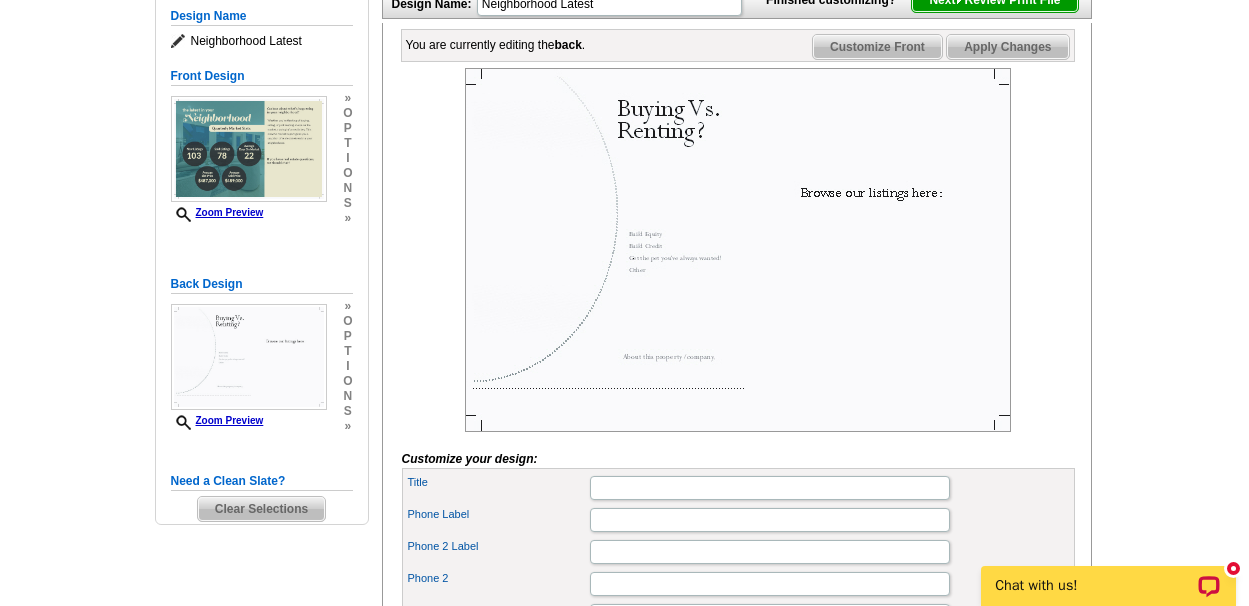click at bounding box center [738, 250] 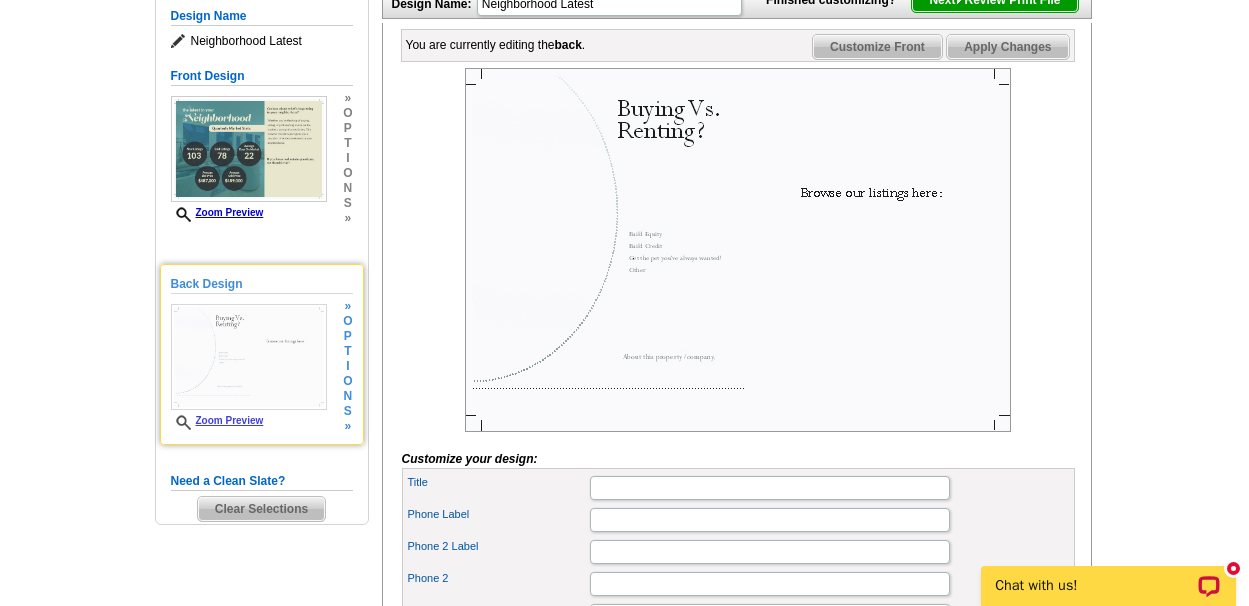click on "Zoom Preview" at bounding box center [217, 420] 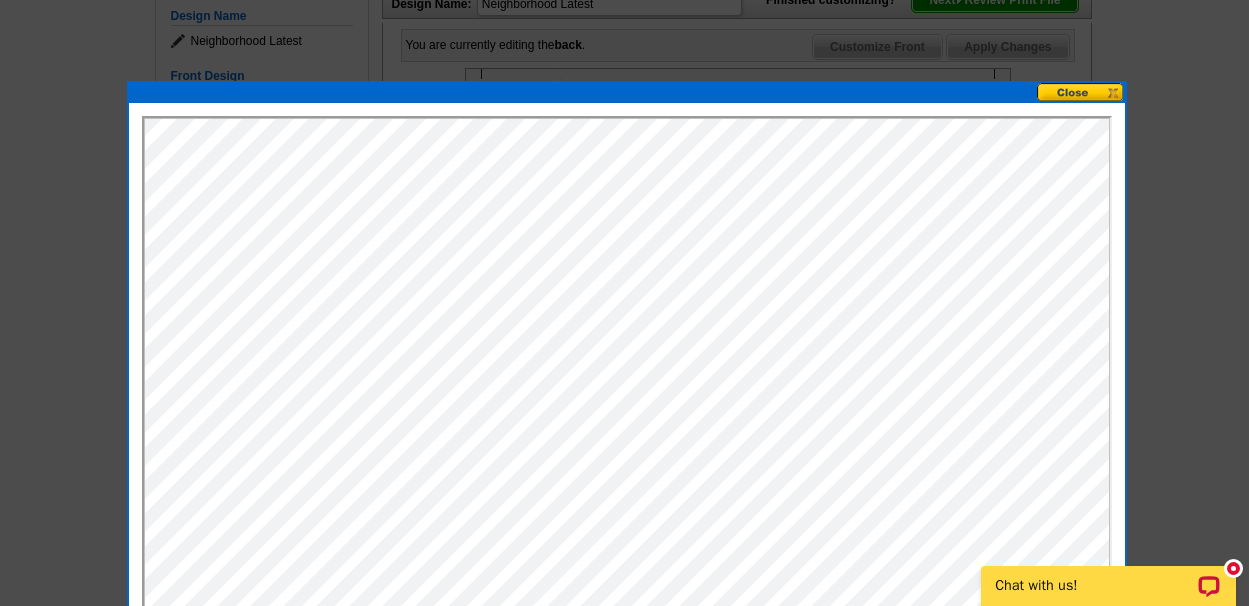 scroll, scrollTop: 0, scrollLeft: 0, axis: both 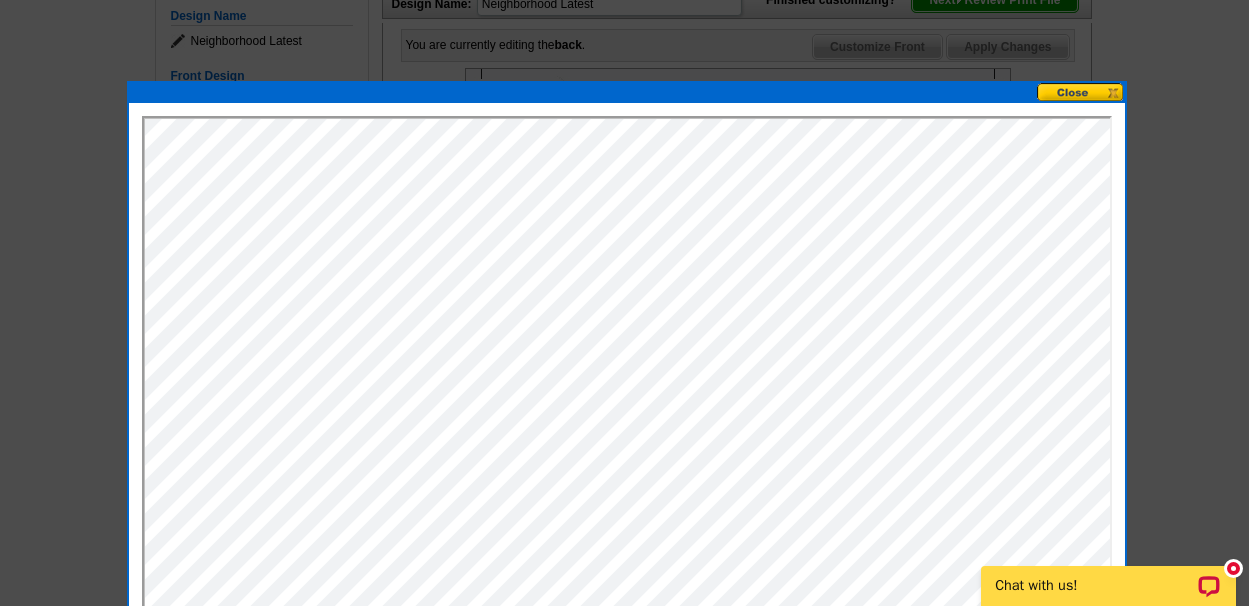 click at bounding box center (1081, 92) 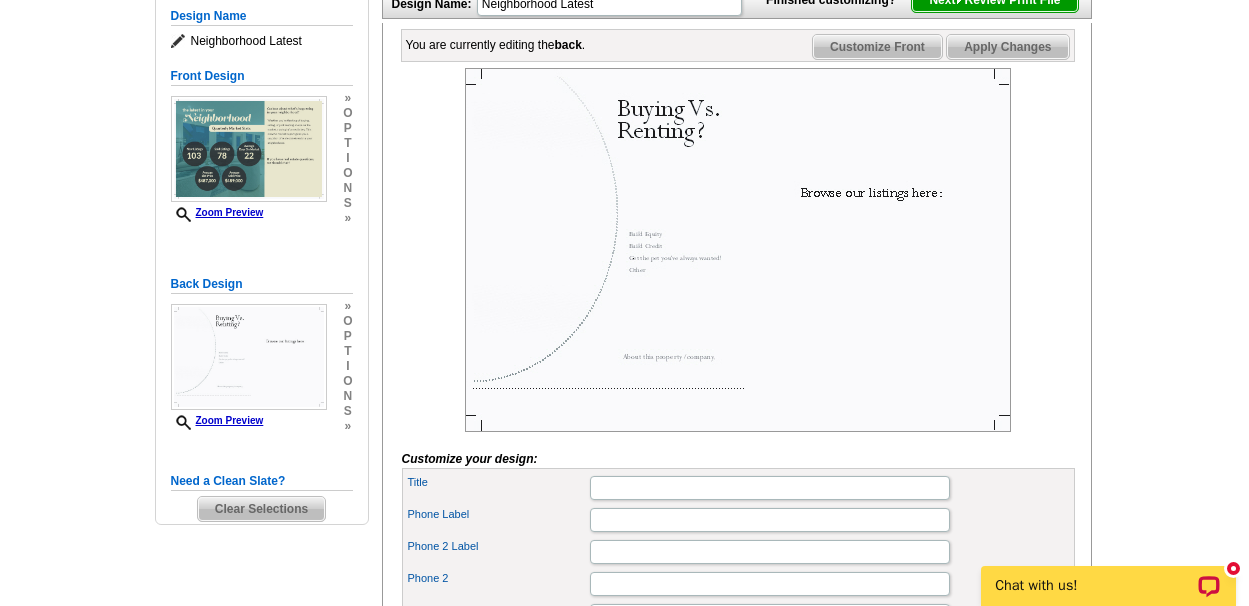 scroll, scrollTop: 0, scrollLeft: 0, axis: both 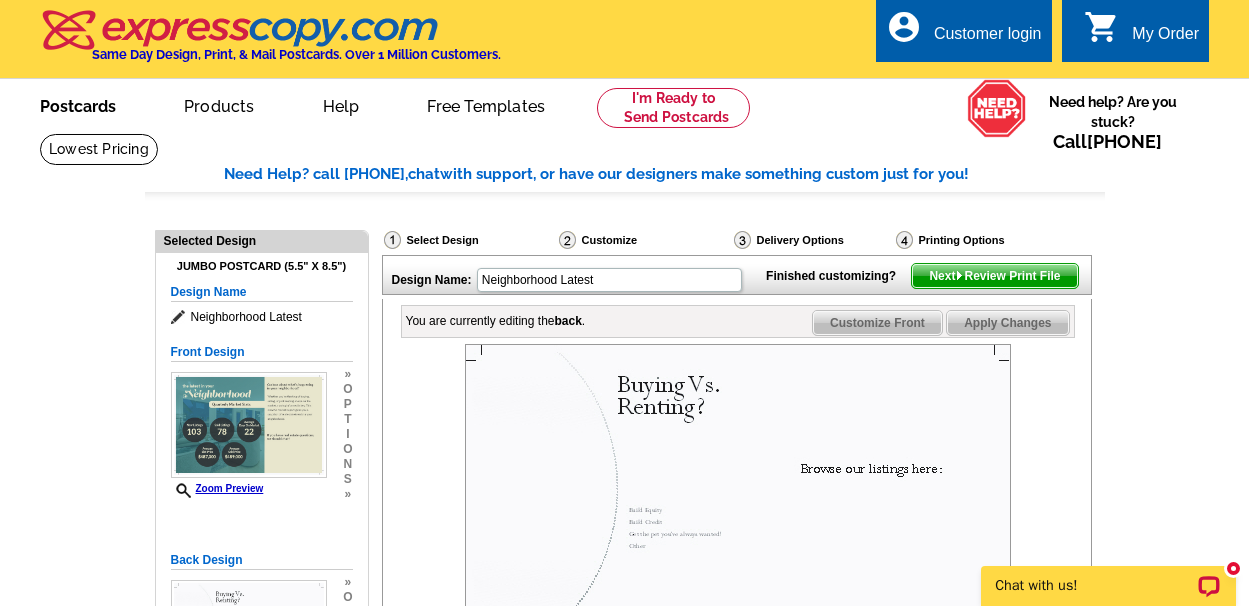 click on "Postcards" at bounding box center (78, 104) 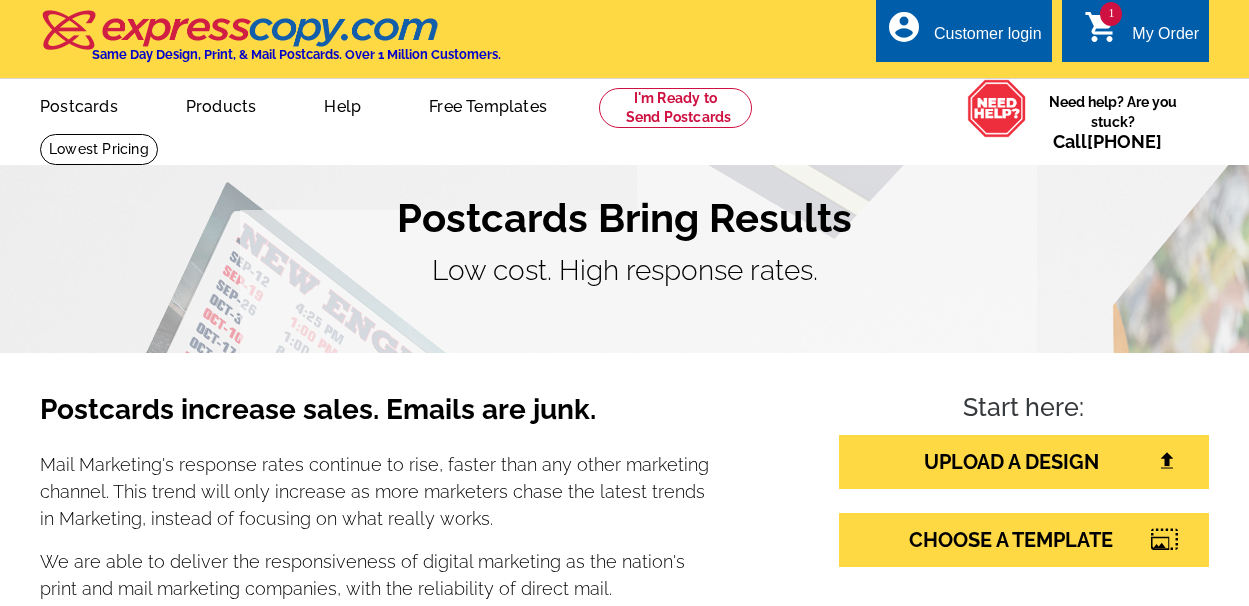 scroll, scrollTop: 0, scrollLeft: 0, axis: both 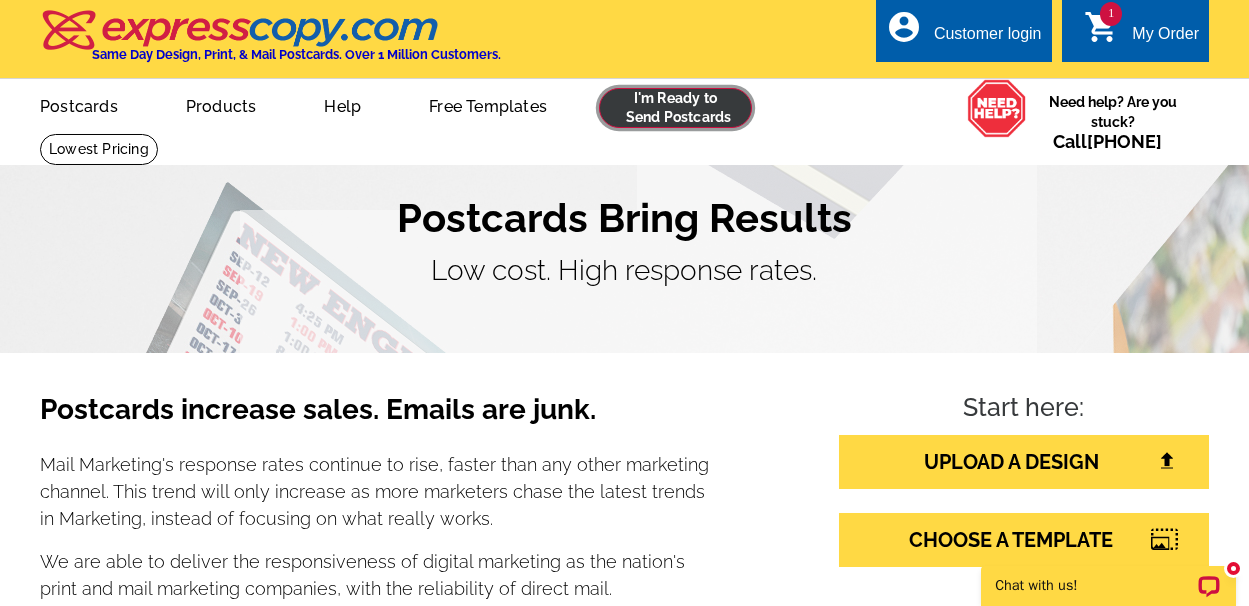 click at bounding box center (675, 108) 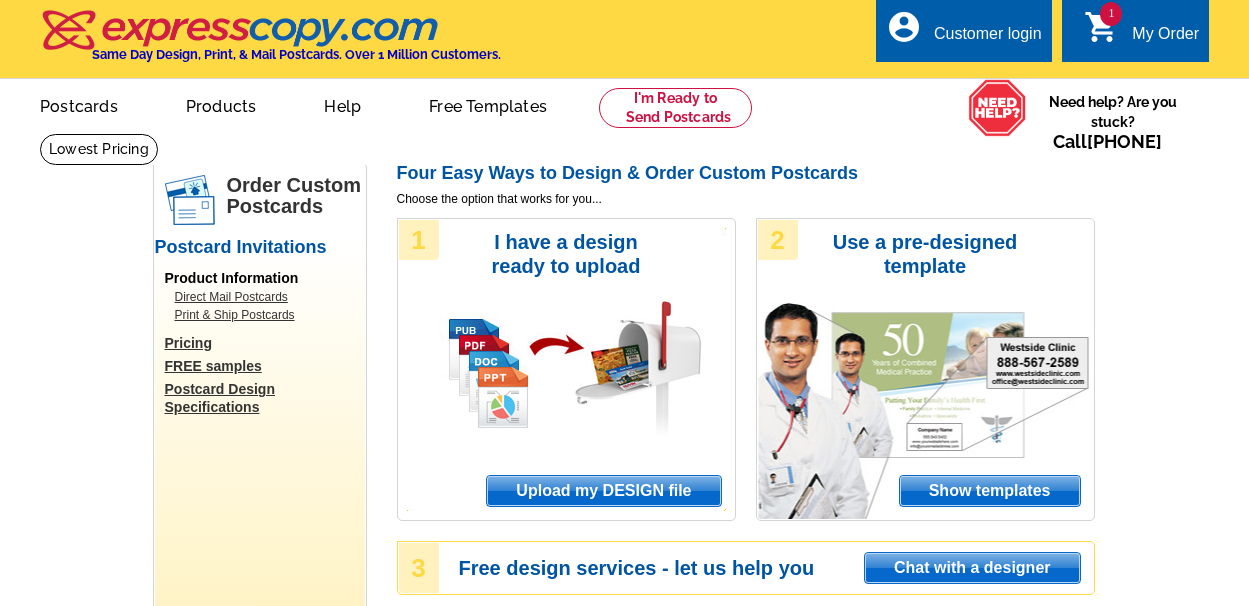scroll, scrollTop: 0, scrollLeft: 0, axis: both 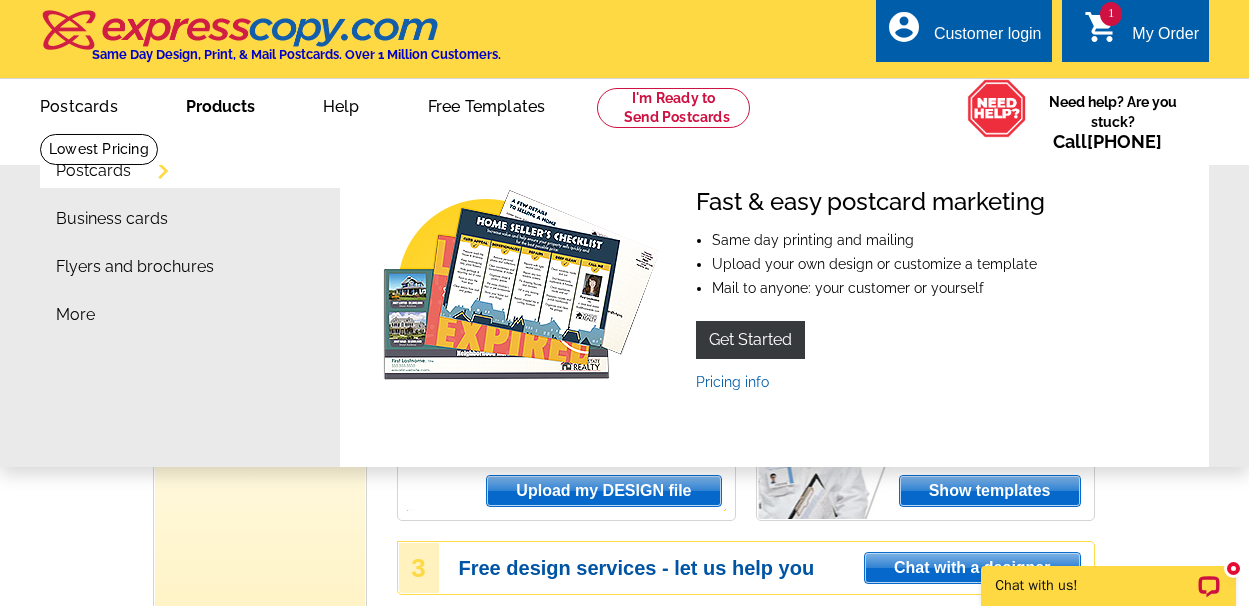 click on "Products" at bounding box center [220, 104] 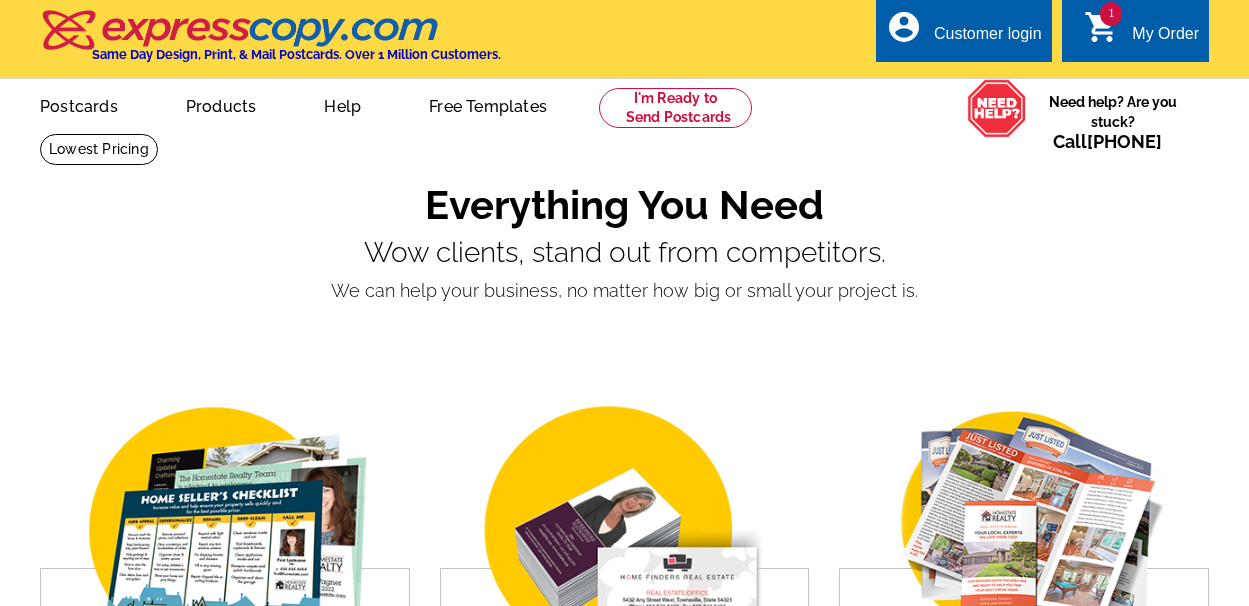 scroll, scrollTop: 0, scrollLeft: 0, axis: both 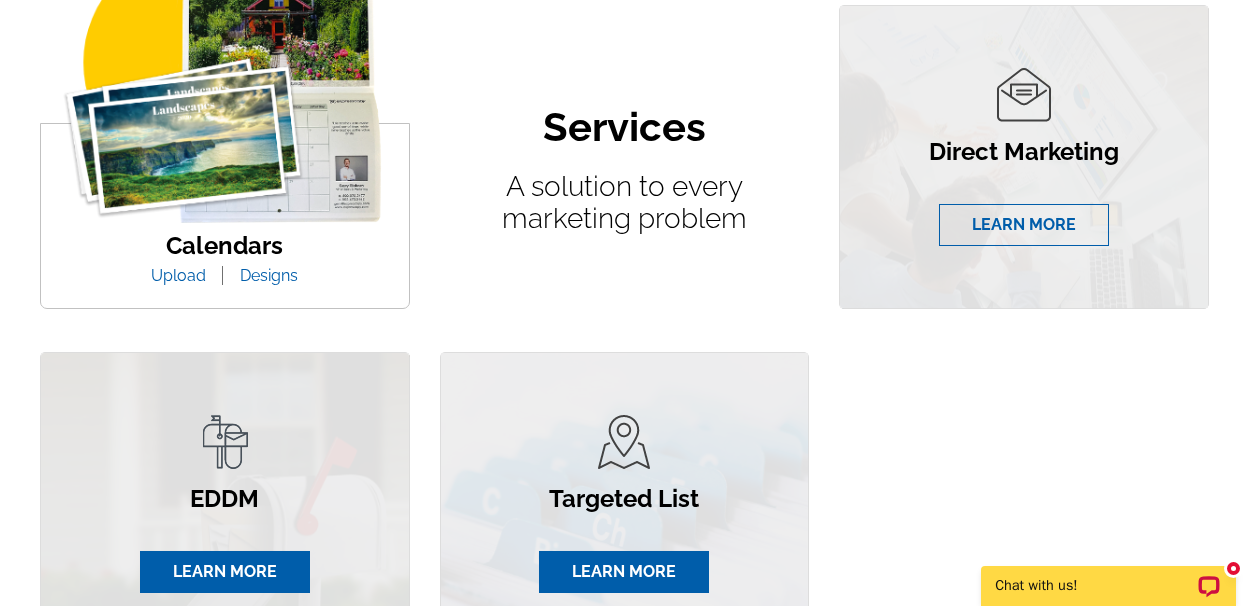 click on "LEARN MORE" at bounding box center [1024, 225] 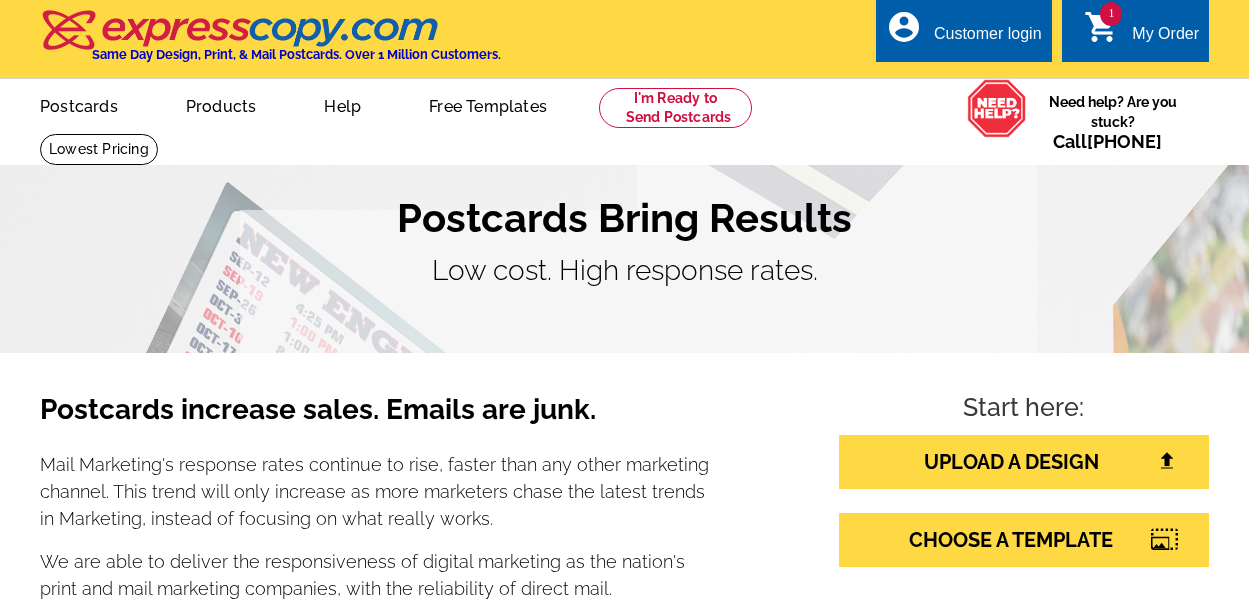 scroll, scrollTop: 0, scrollLeft: 0, axis: both 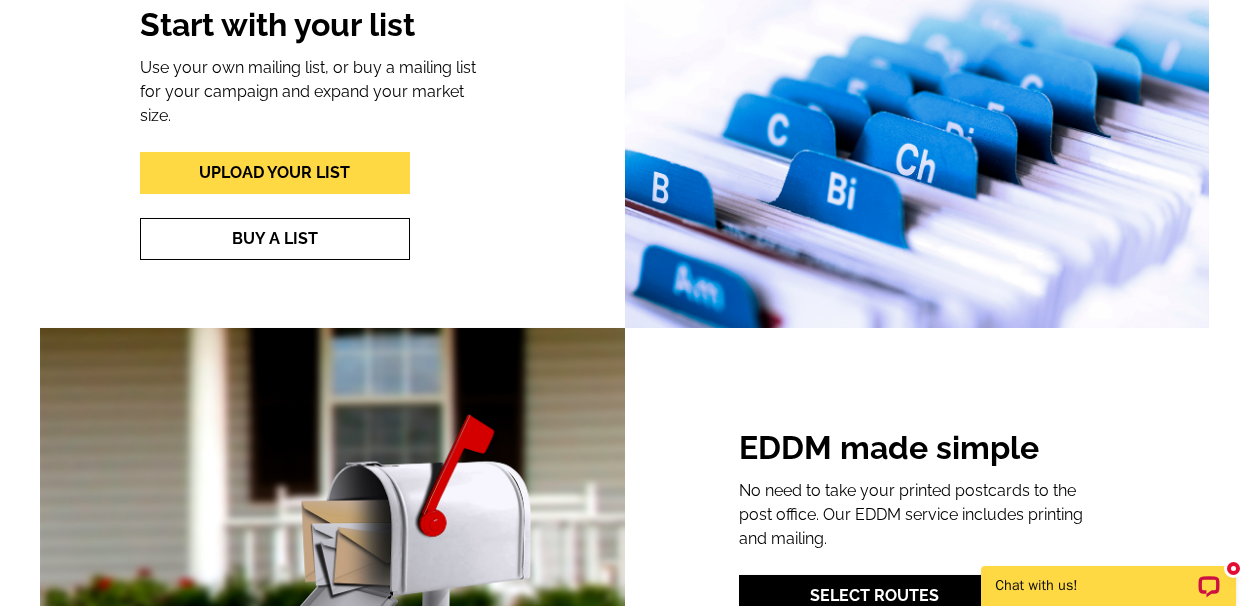 click on "Buy A List" at bounding box center [275, 239] 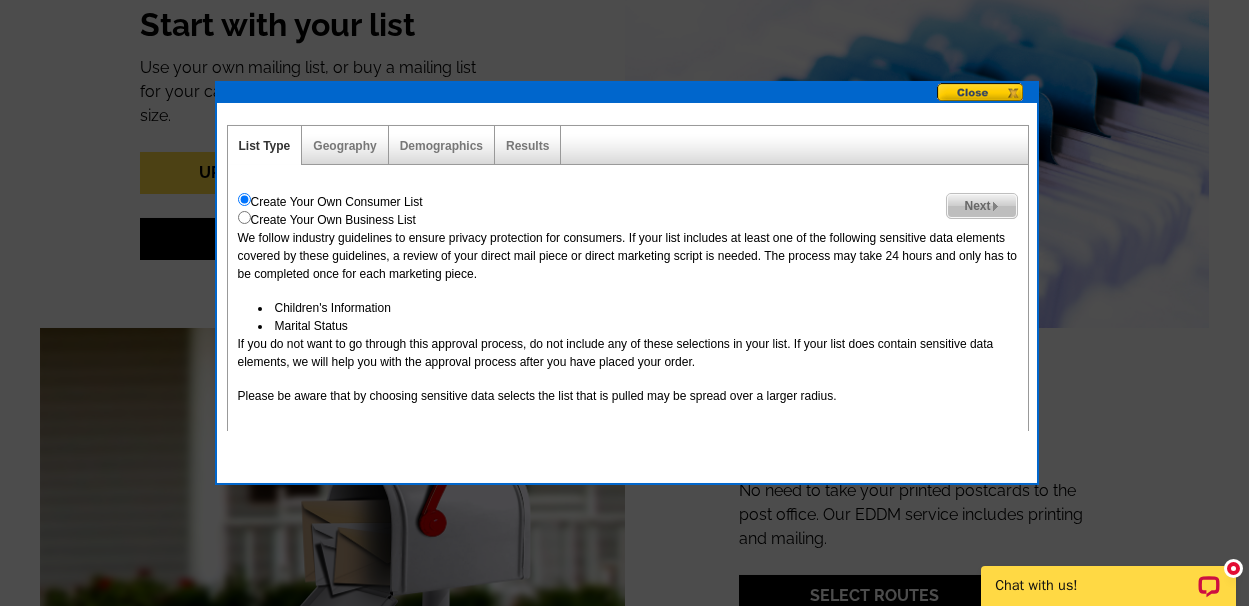 click on "Next" at bounding box center [981, 206] 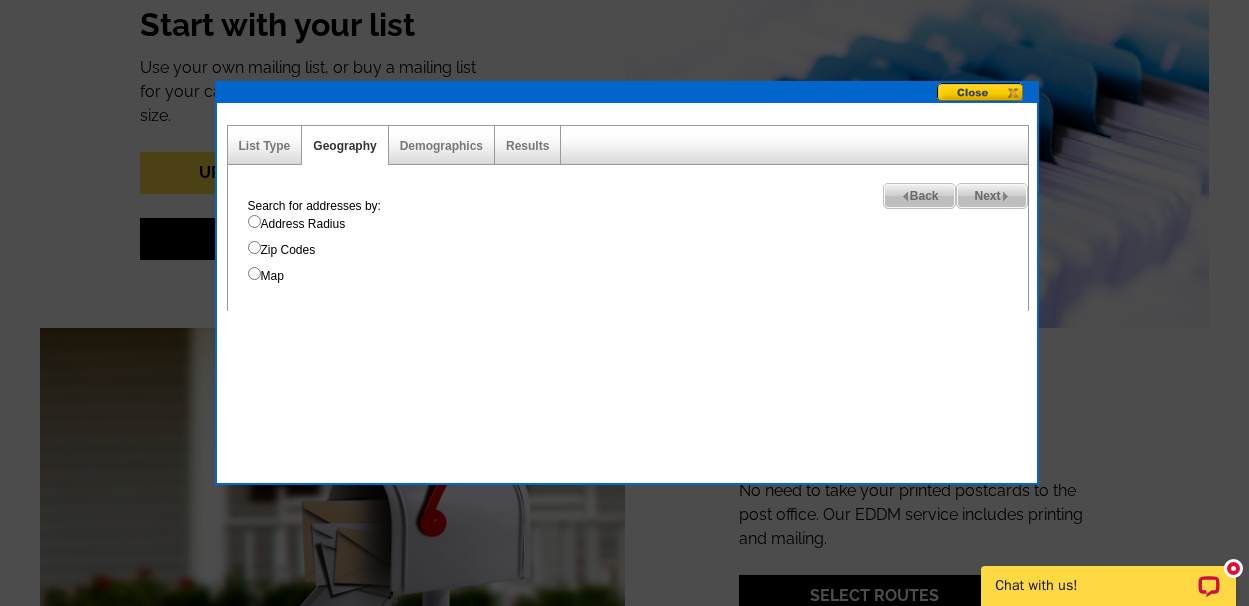 click on "Zip Codes" at bounding box center [254, 247] 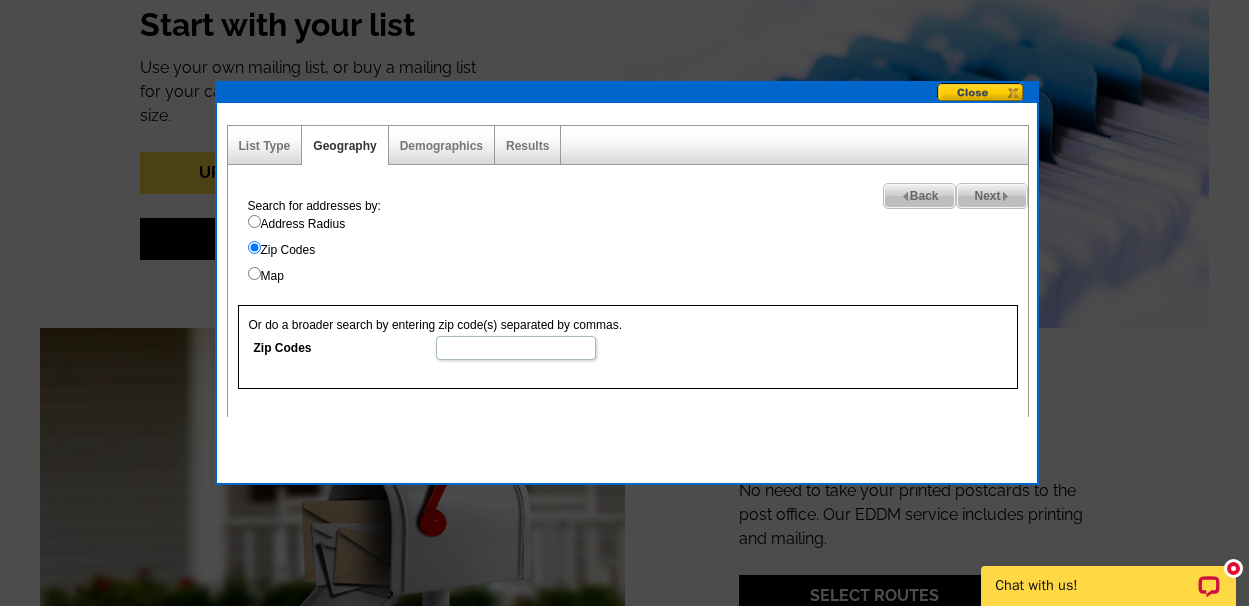 click on "Zip Codes" at bounding box center [516, 348] 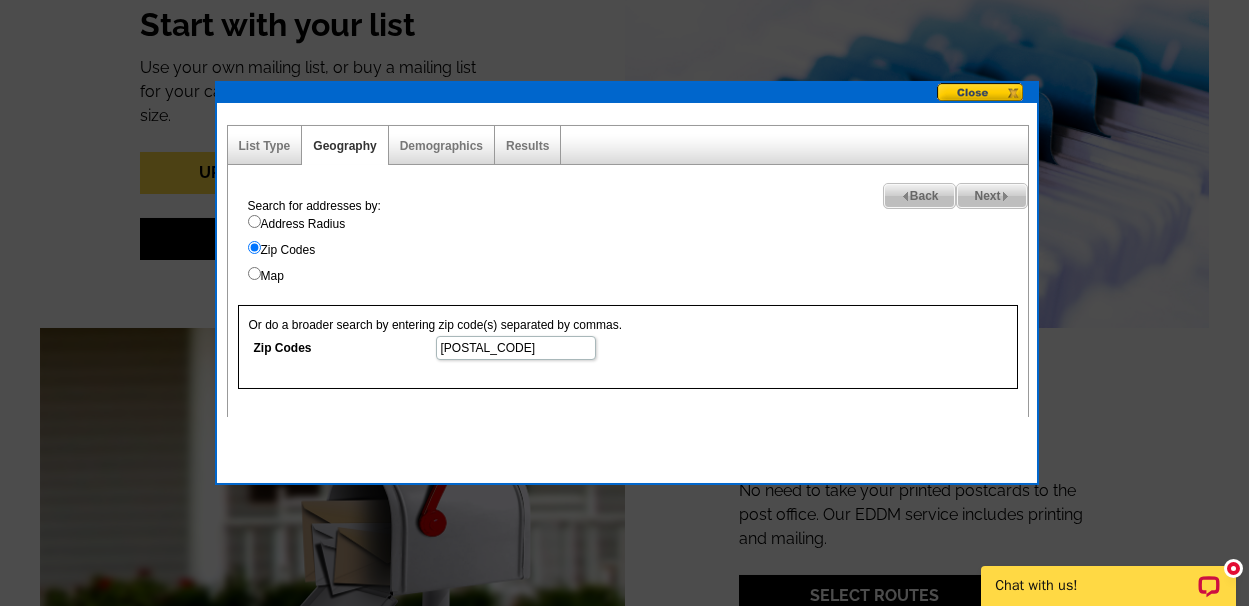 type on "33543" 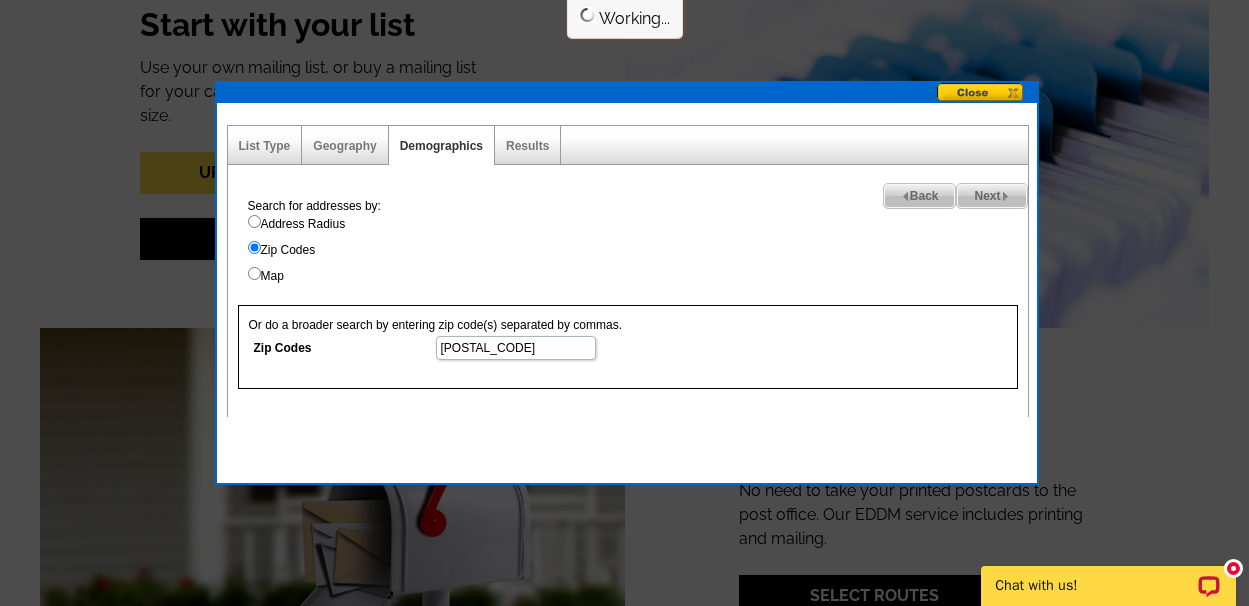 scroll, scrollTop: 0, scrollLeft: 0, axis: both 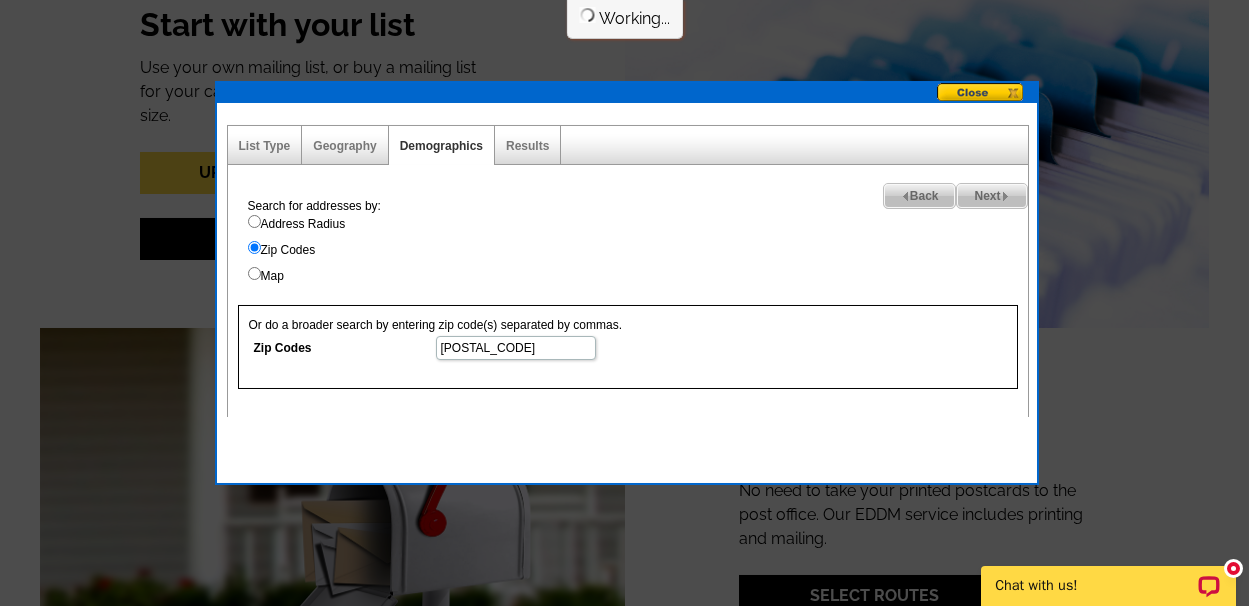 select 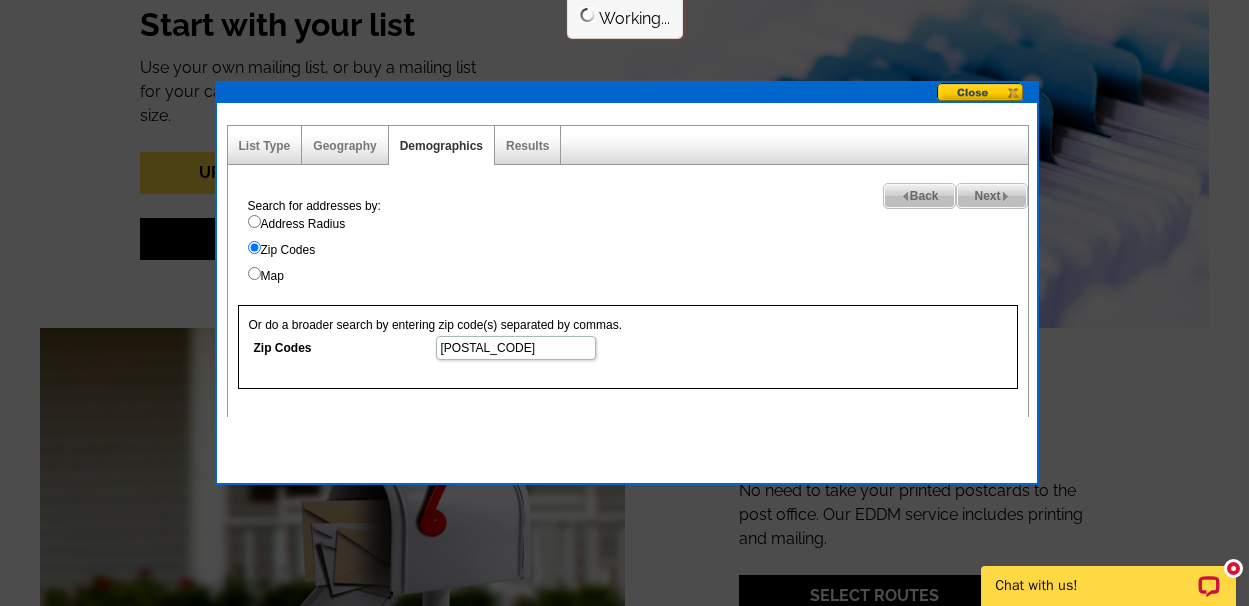 select 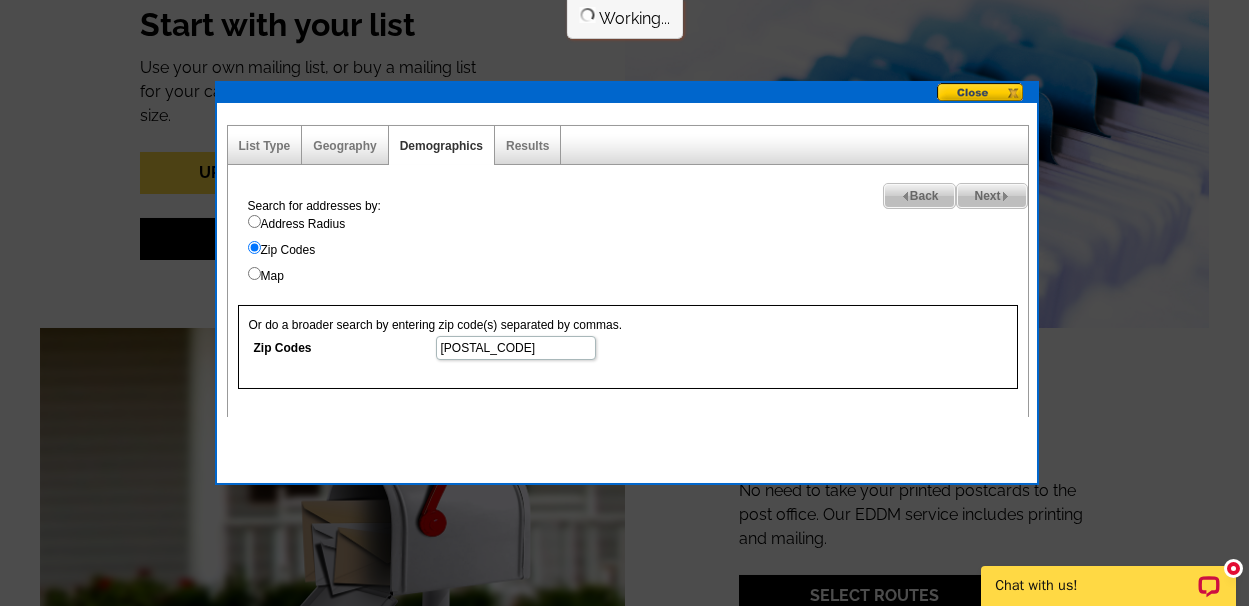 select 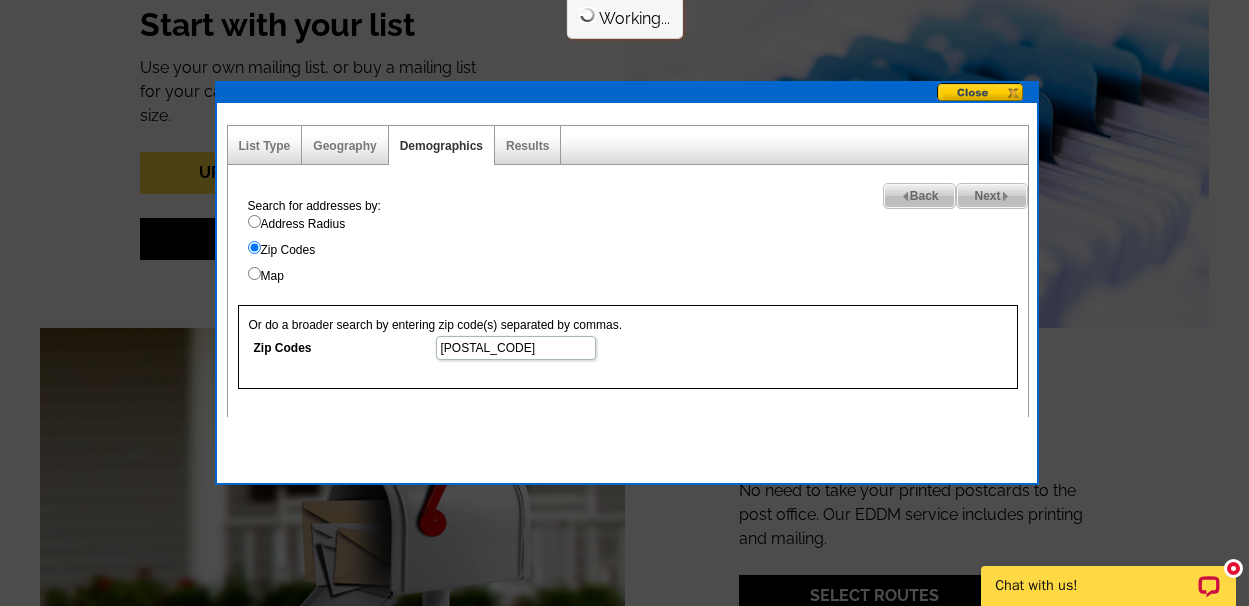 select 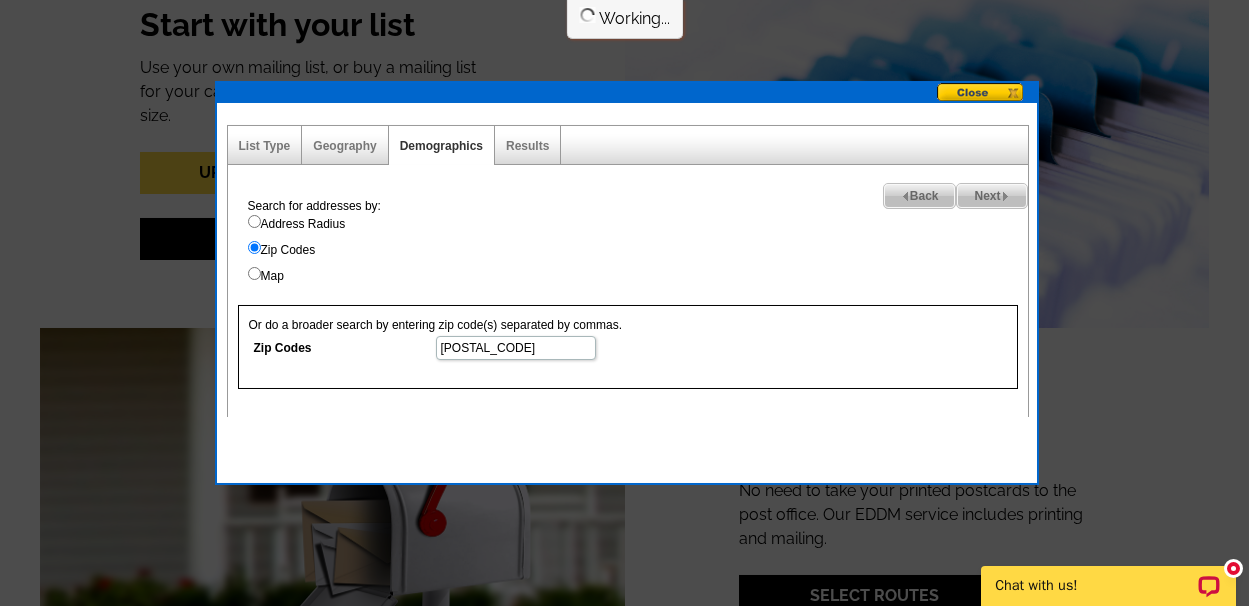 select 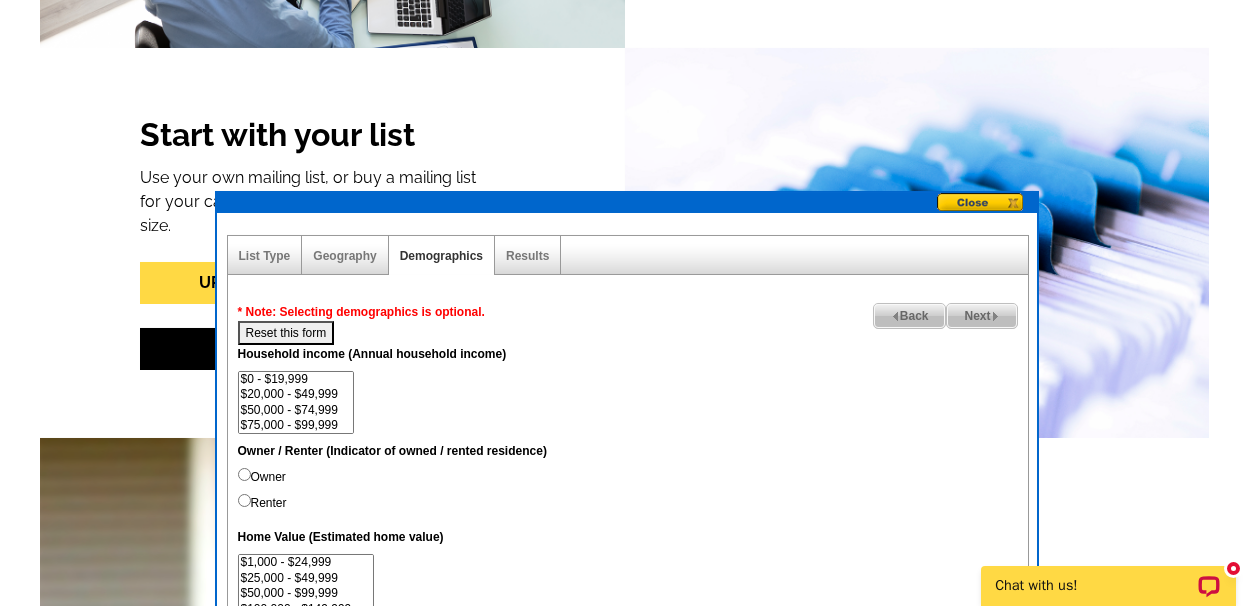scroll, scrollTop: 403, scrollLeft: 0, axis: vertical 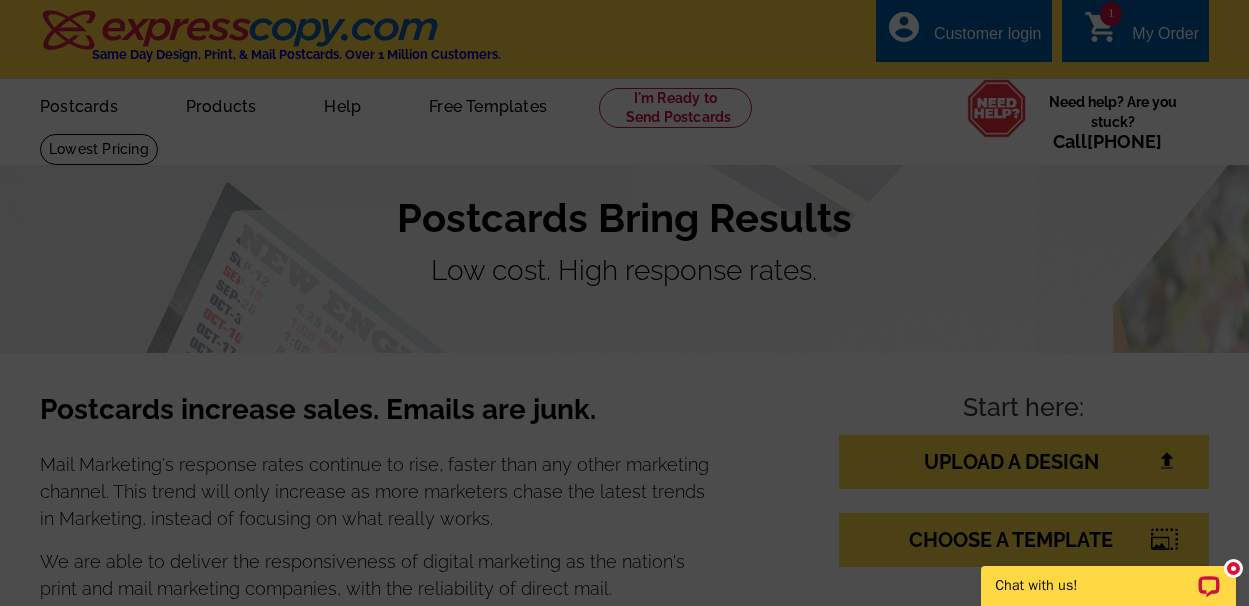 click at bounding box center (624, 303) 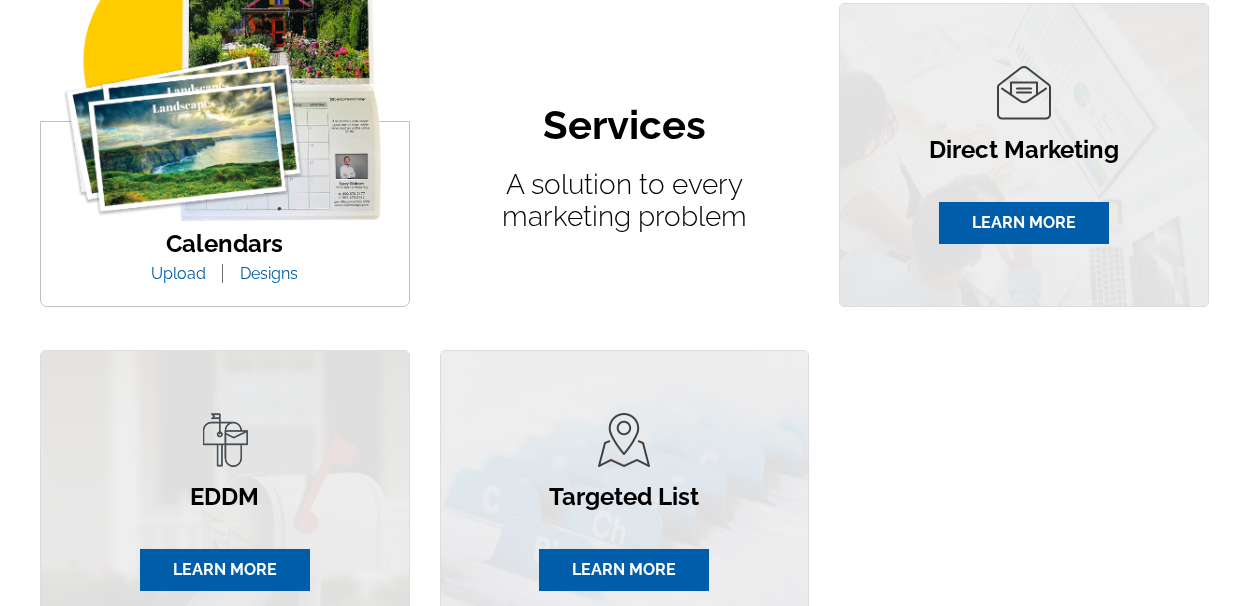 scroll, scrollTop: 1217, scrollLeft: 0, axis: vertical 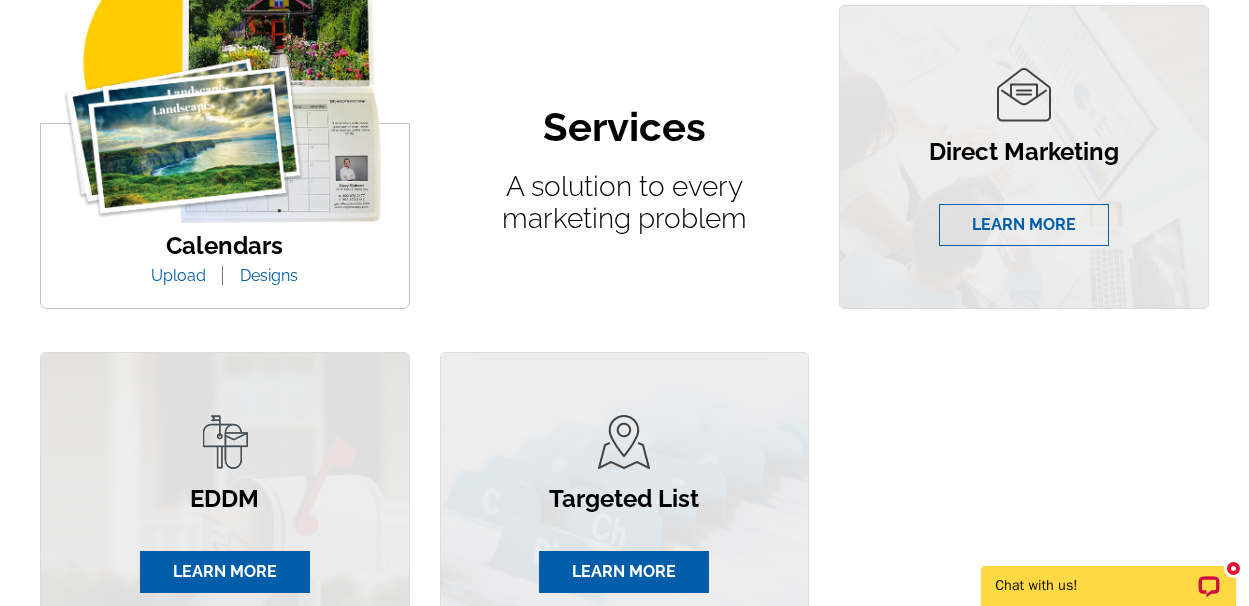 click on "LEARN MORE" at bounding box center (1024, 225) 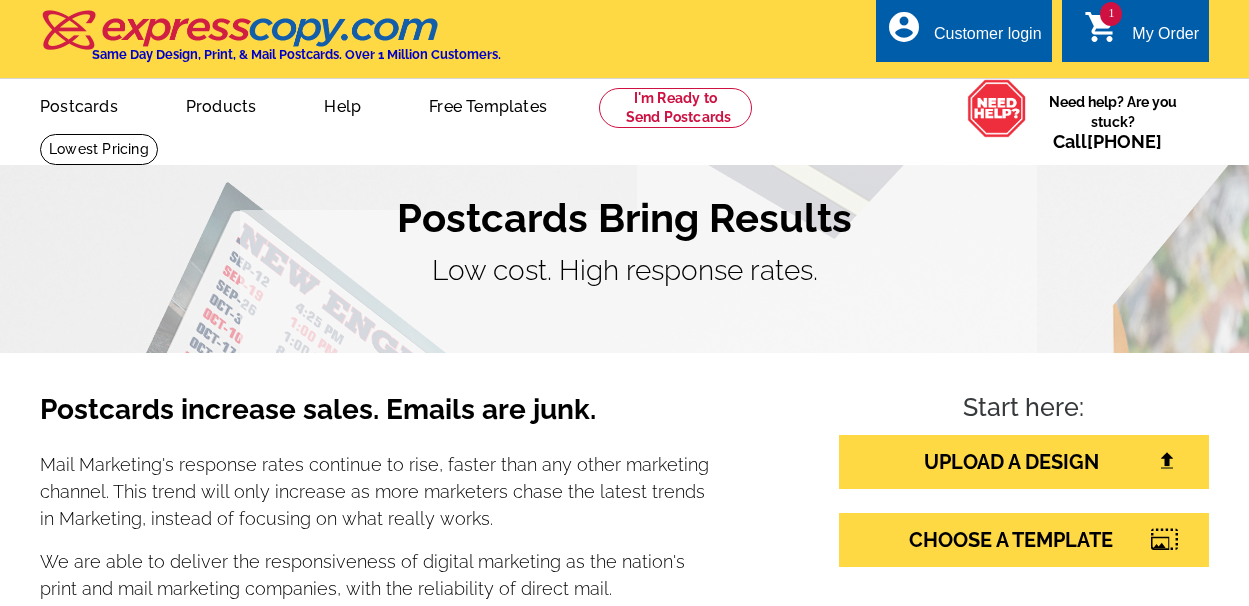 scroll, scrollTop: 0, scrollLeft: 0, axis: both 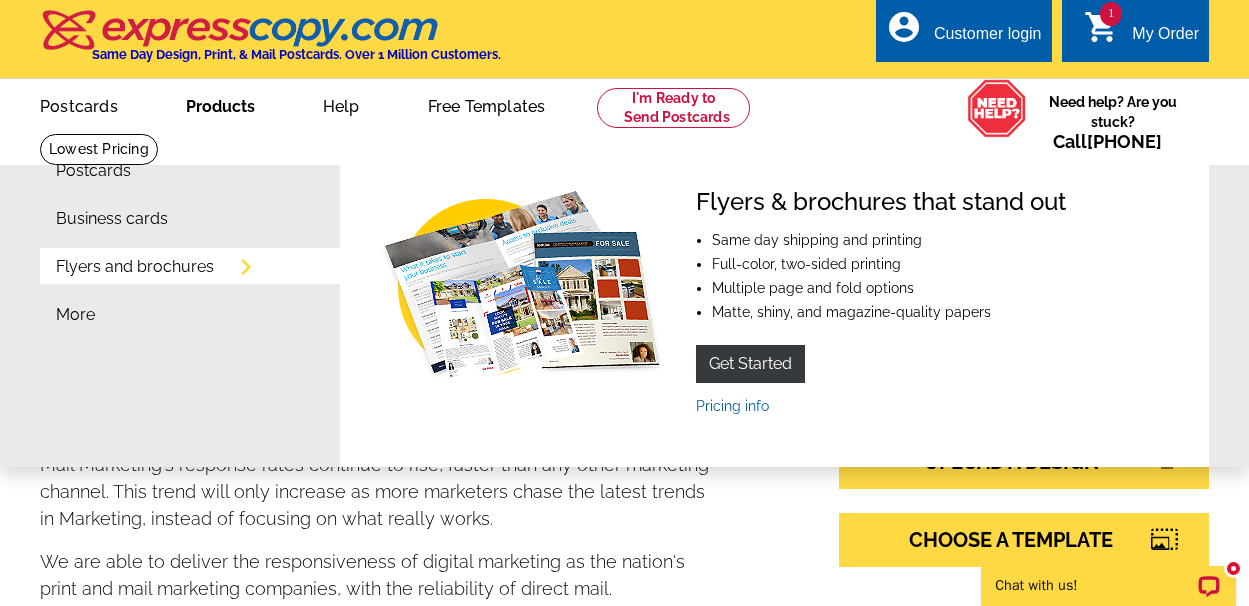 click on "Products" at bounding box center (220, 104) 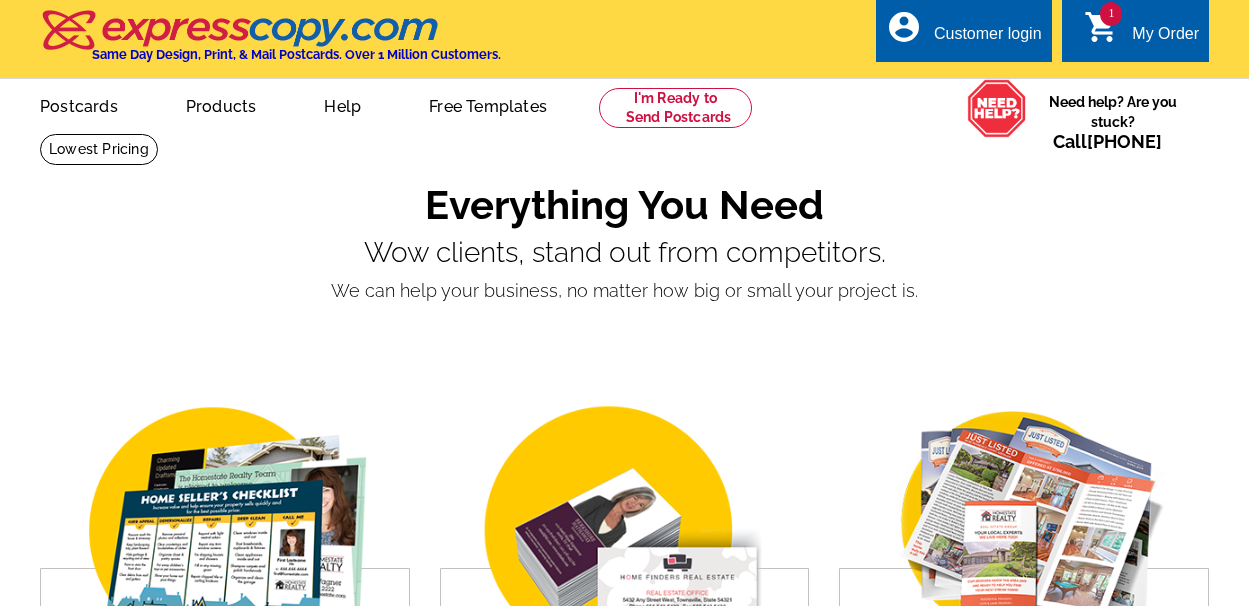 scroll, scrollTop: 0, scrollLeft: 0, axis: both 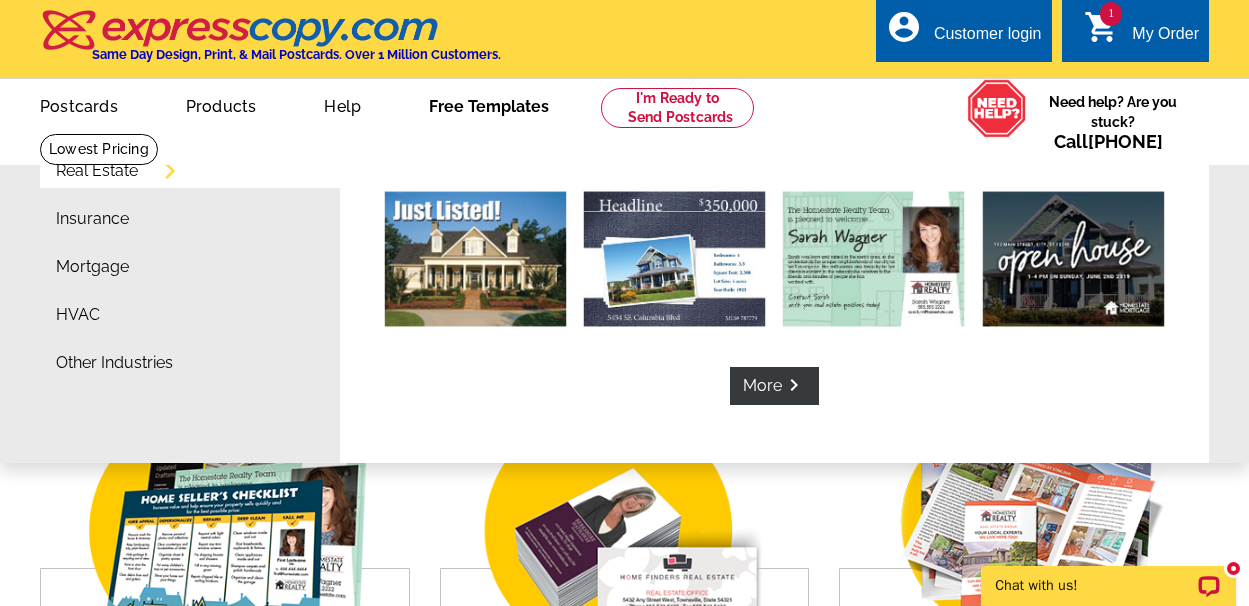 click on "Free Templates" at bounding box center [489, 104] 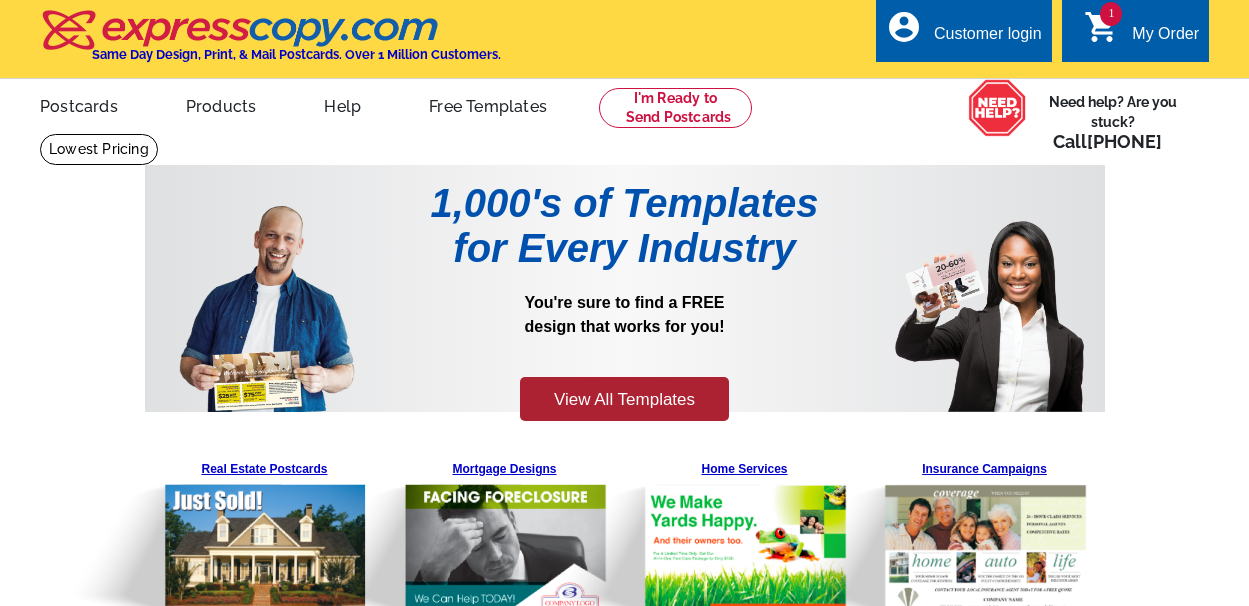 scroll, scrollTop: 0, scrollLeft: 0, axis: both 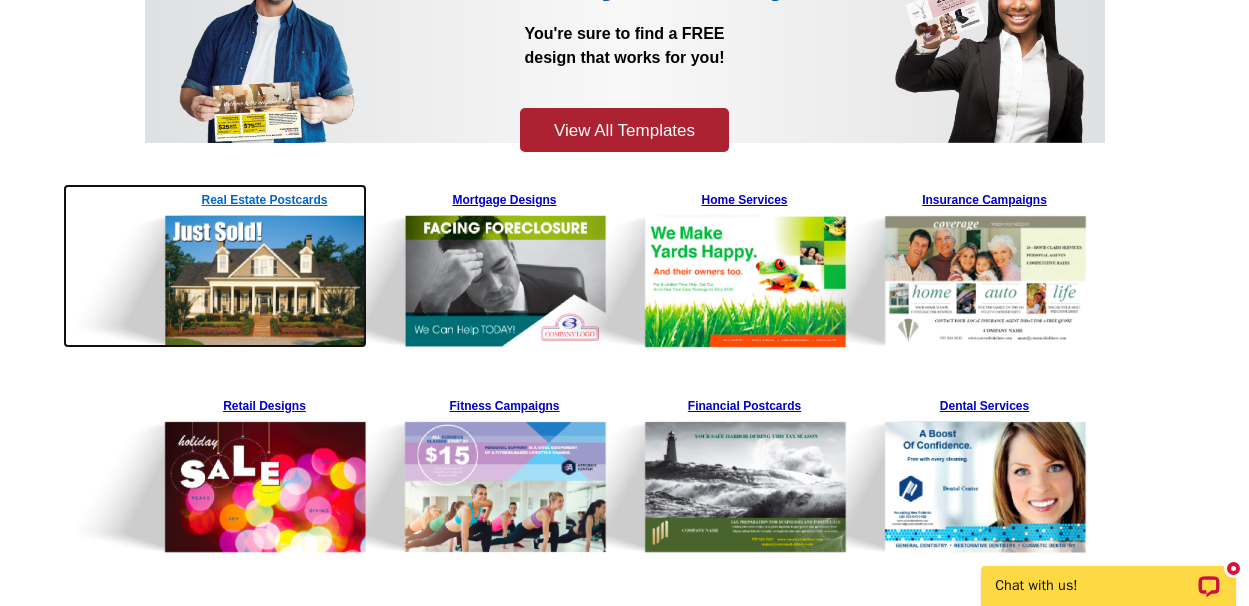 click at bounding box center (215, 266) 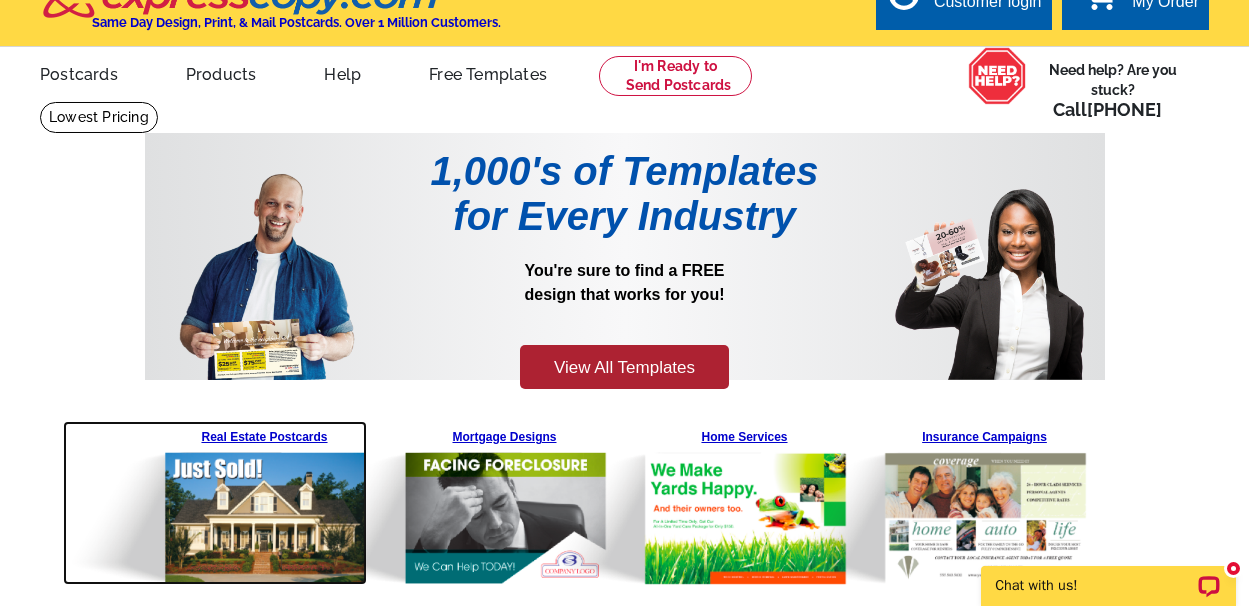 scroll, scrollTop: 0, scrollLeft: 0, axis: both 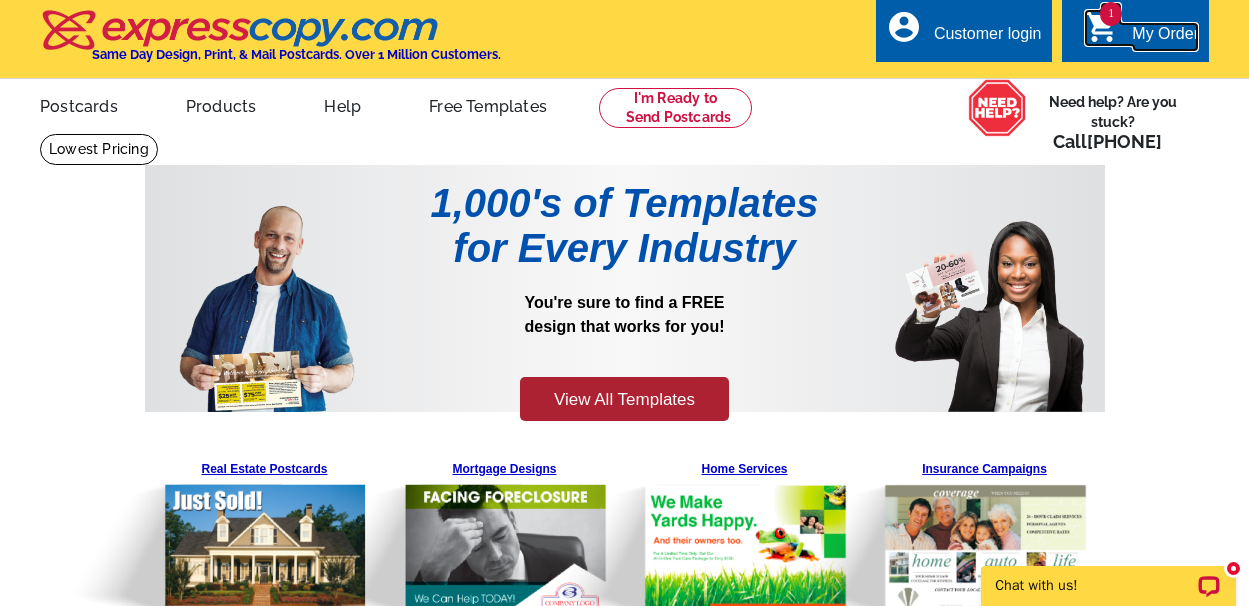 click on "1
shopping_cart
My Order" at bounding box center (1141, 34) 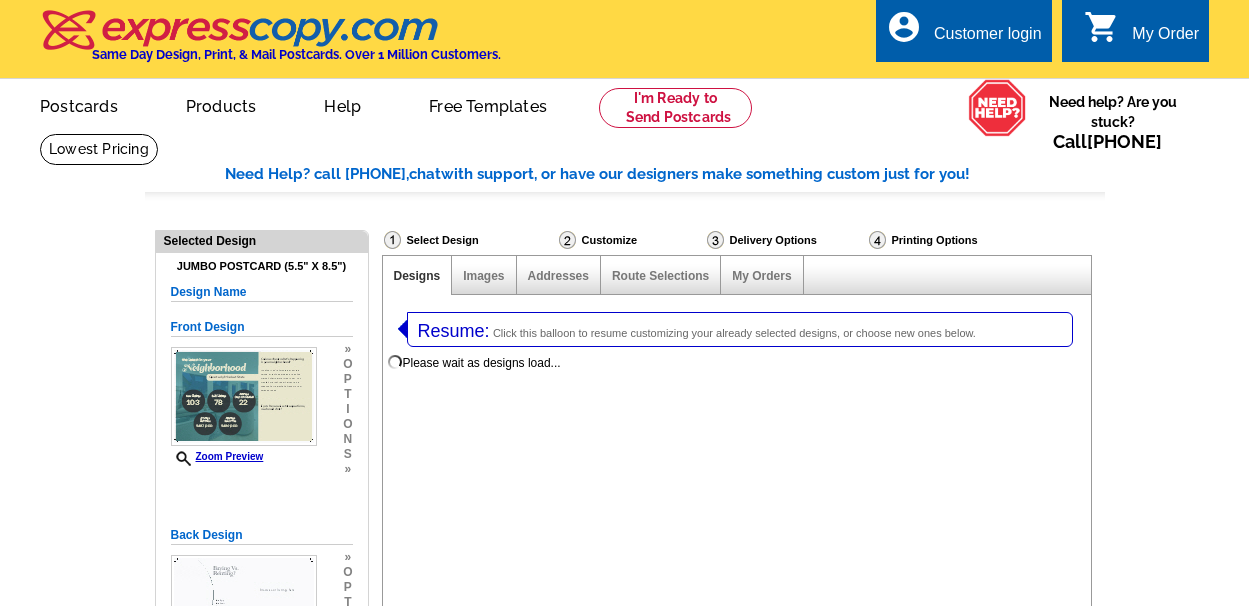 select on "1" 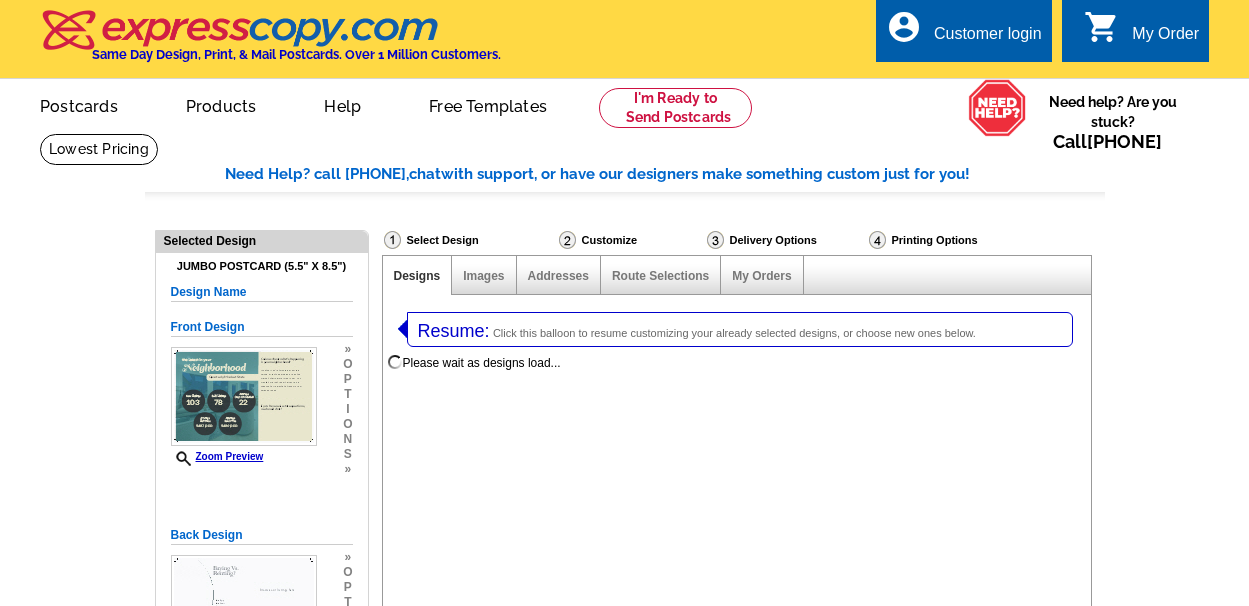 select on "2" 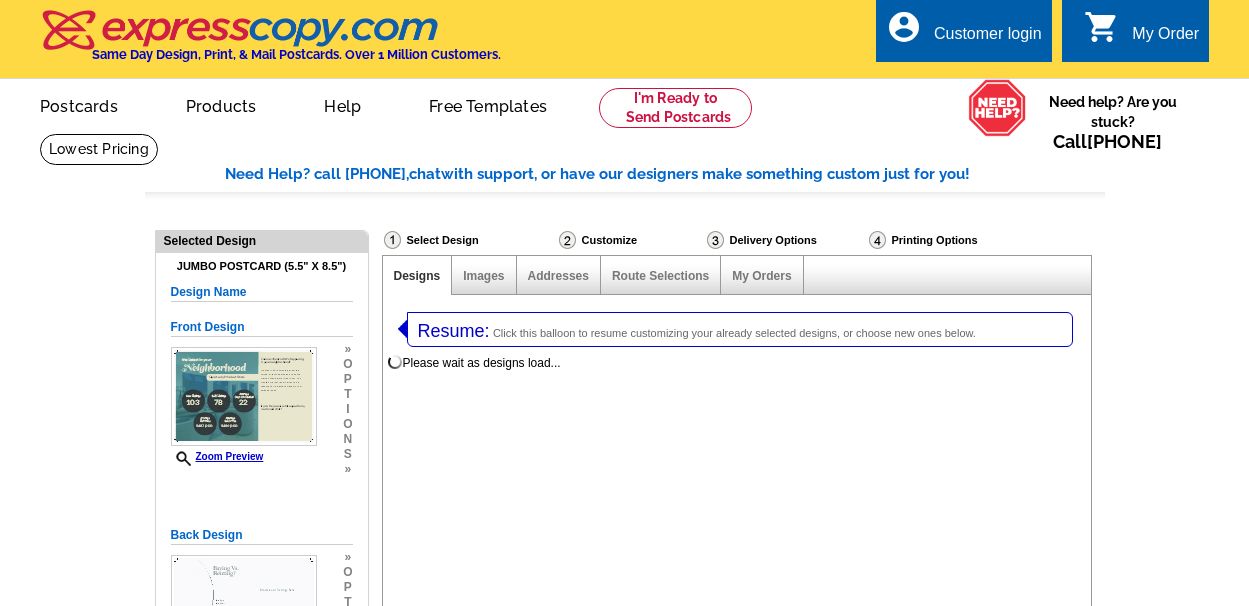 scroll, scrollTop: 0, scrollLeft: 0, axis: both 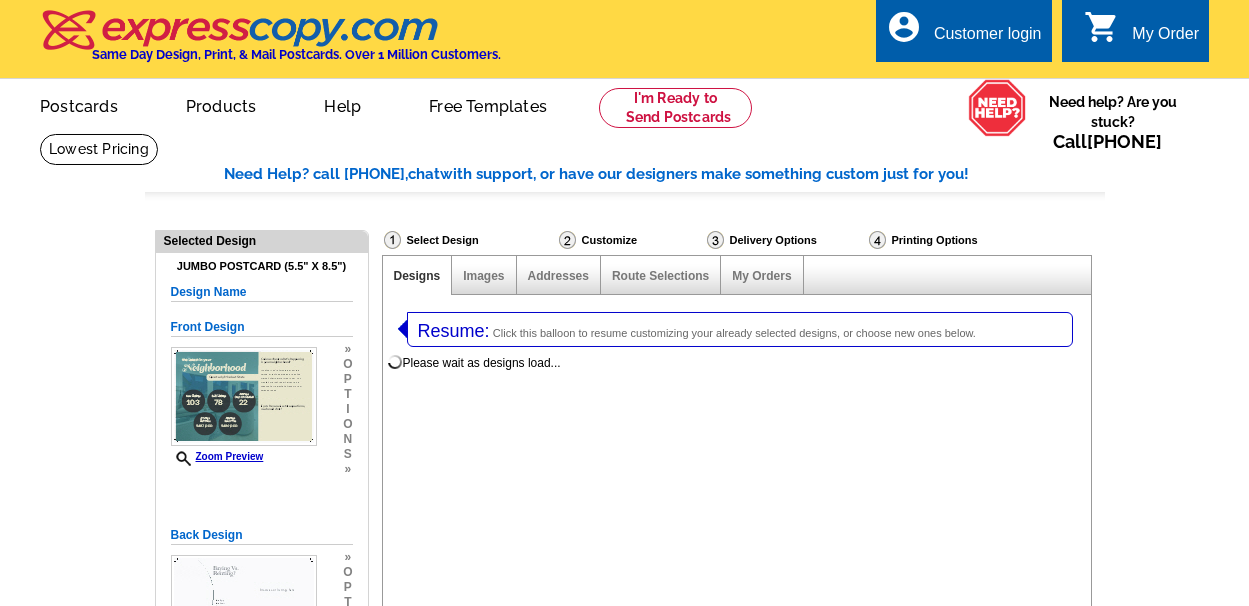 select on "785" 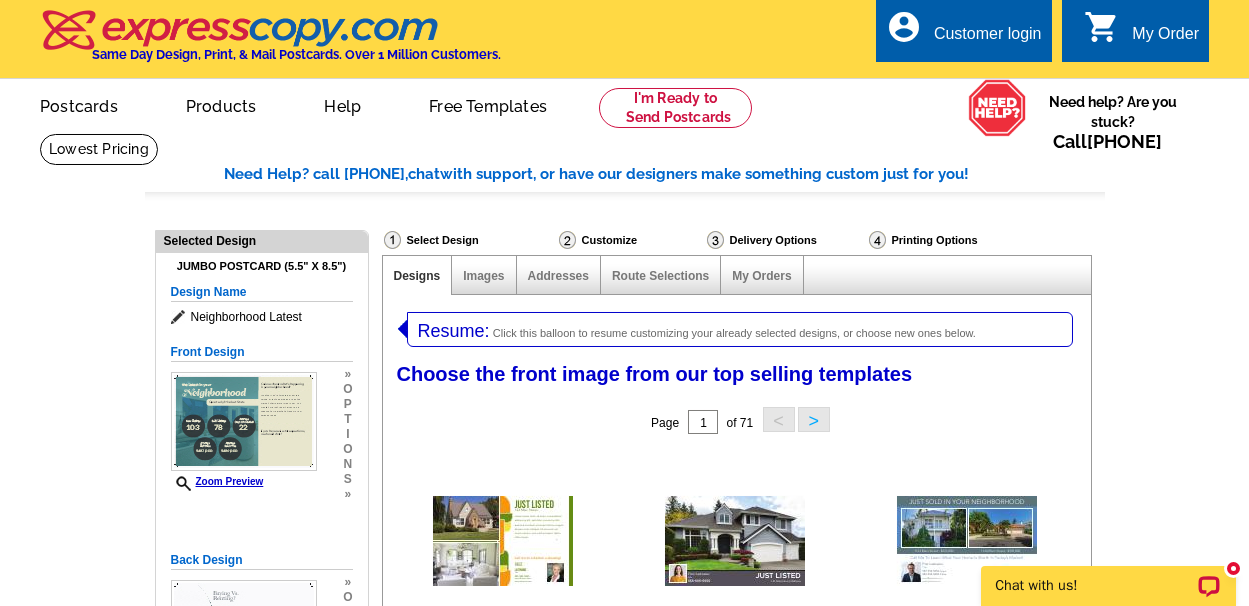scroll, scrollTop: 0, scrollLeft: 0, axis: both 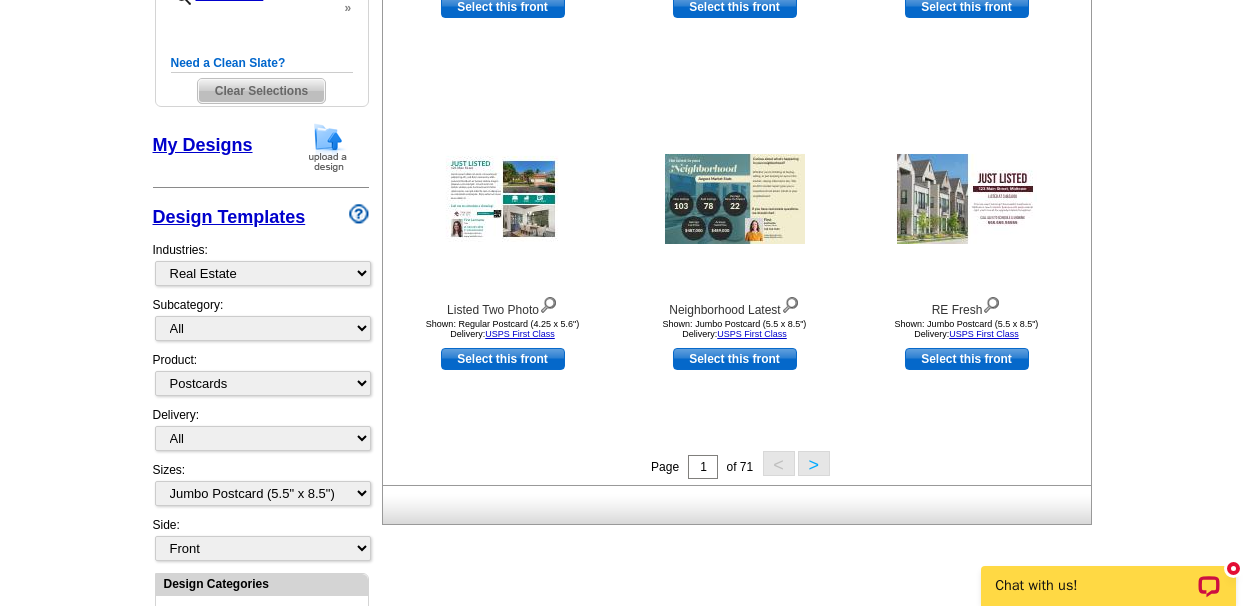 click on ">" at bounding box center [814, 463] 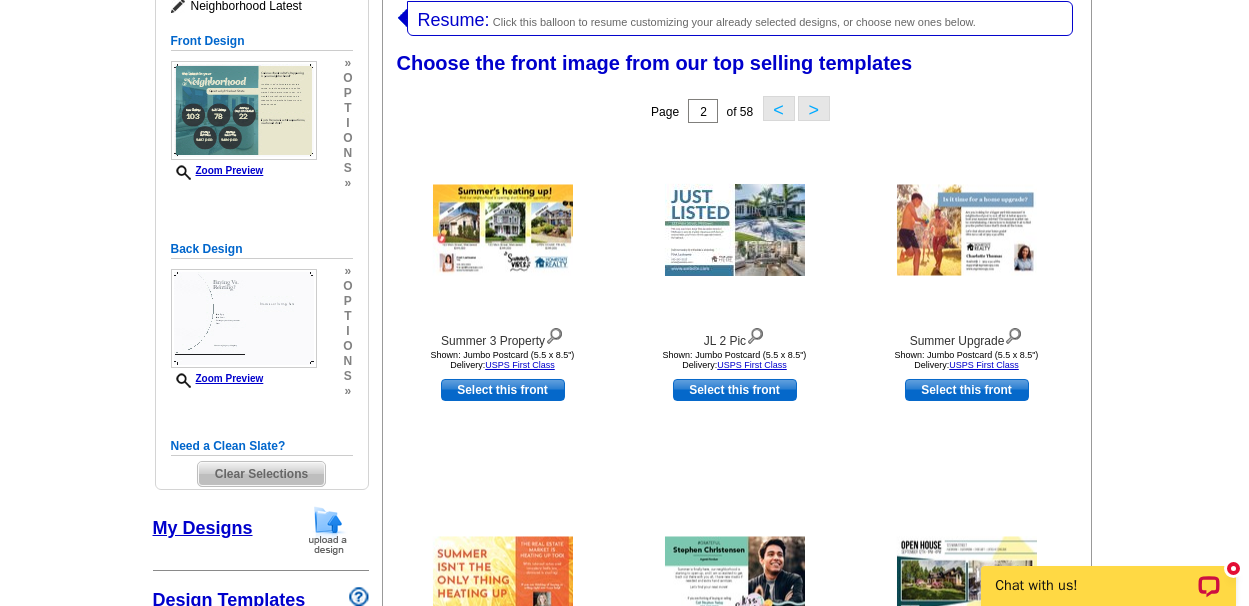 scroll, scrollTop: 307, scrollLeft: 0, axis: vertical 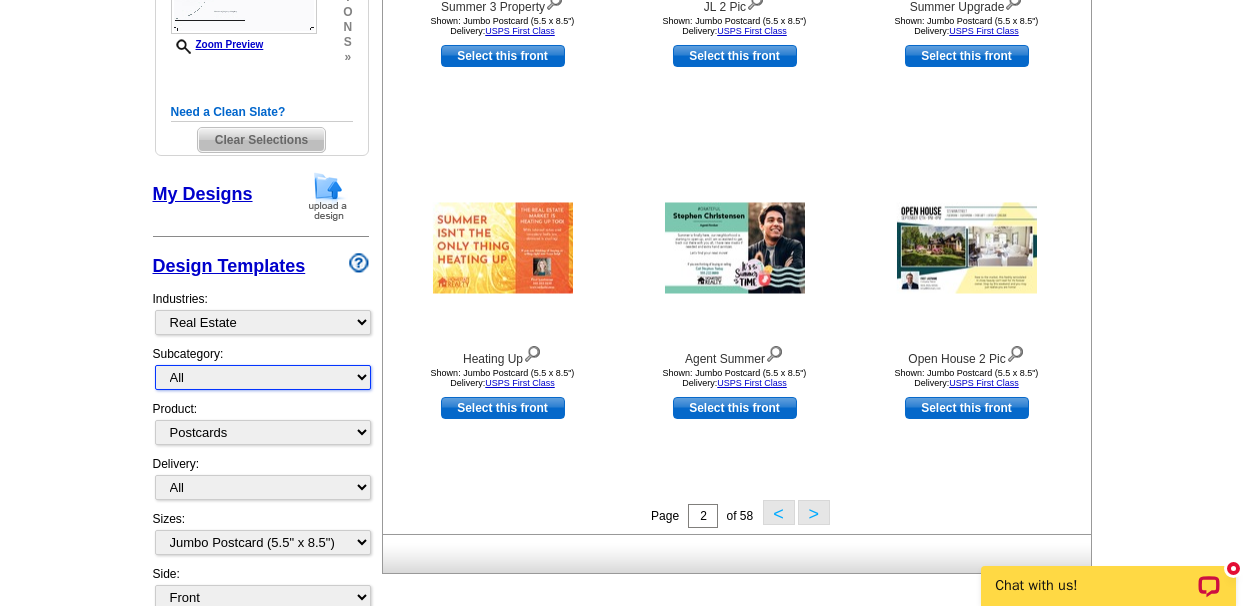 click on "All RE/MAX® Referrals Keller Williams® Berkshire Hathaway Home Services Century 21 Commercial Real Estate QR Code Cards 1st Time Home Buyer Distressed Homeowners Social Networking Farming Just Listed Just Sold Open House Market Report" at bounding box center [263, 377] 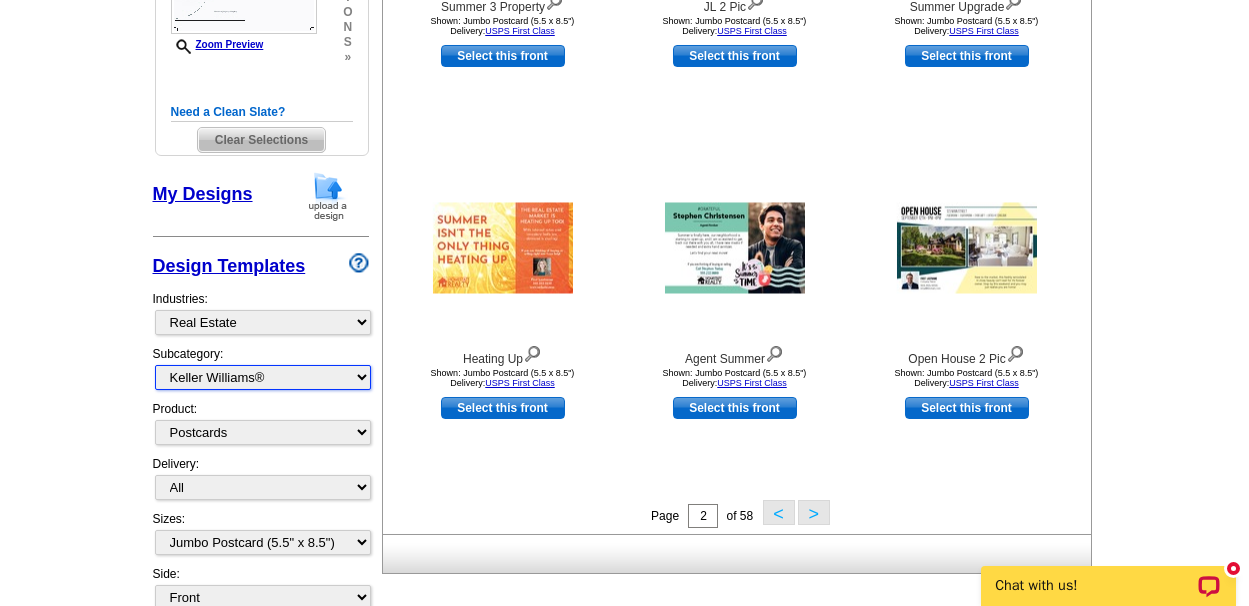 click on "All RE/MAX® Referrals Keller Williams® Berkshire Hathaway Home Services Century 21 Commercial Real Estate QR Code Cards 1st Time Home Buyer Distressed Homeowners Social Networking Farming Just Listed Just Sold Open House Market Report" at bounding box center (263, 377) 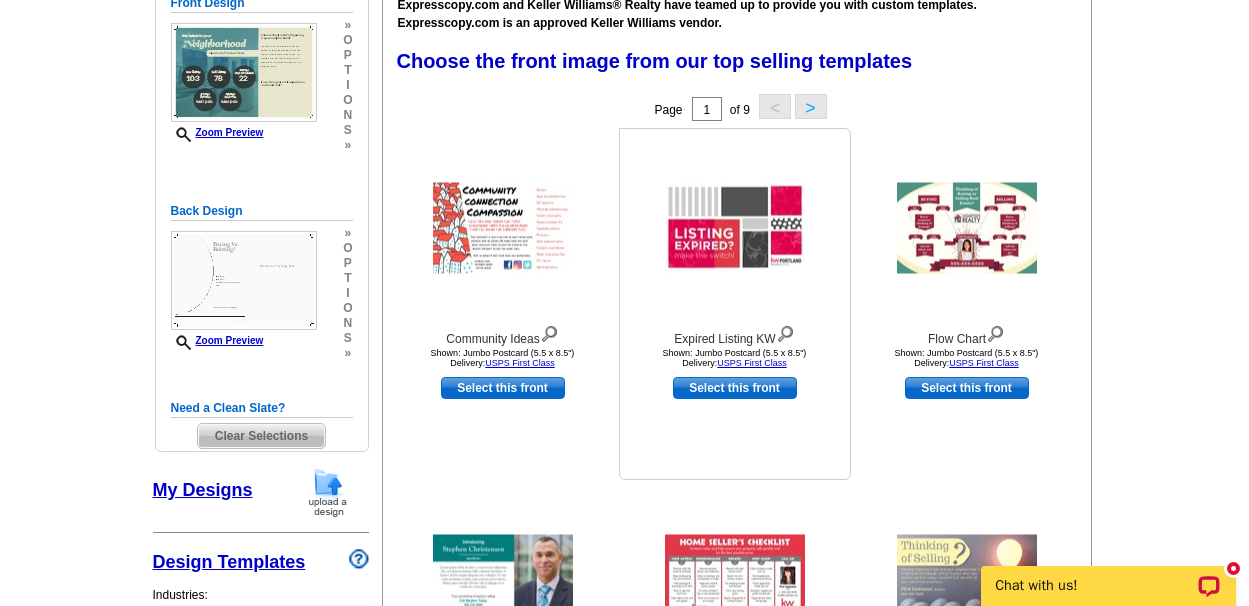scroll, scrollTop: 343, scrollLeft: 0, axis: vertical 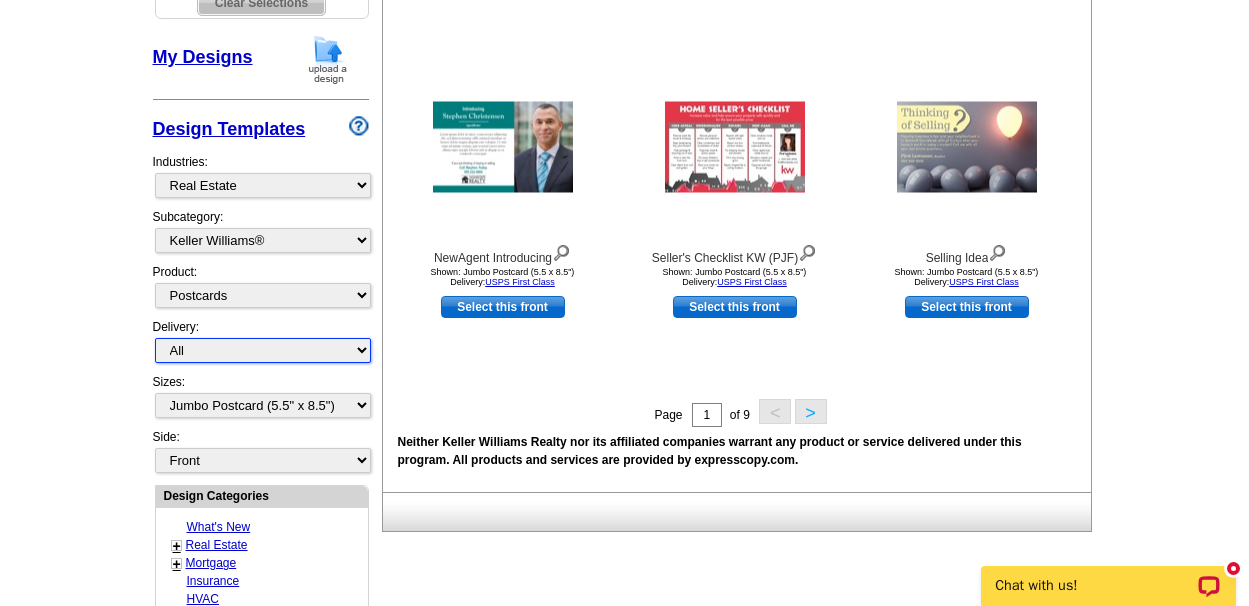click on "All
First Class Mail
Shipped to Me
EDDM Save 66% on Postage" at bounding box center [263, 350] 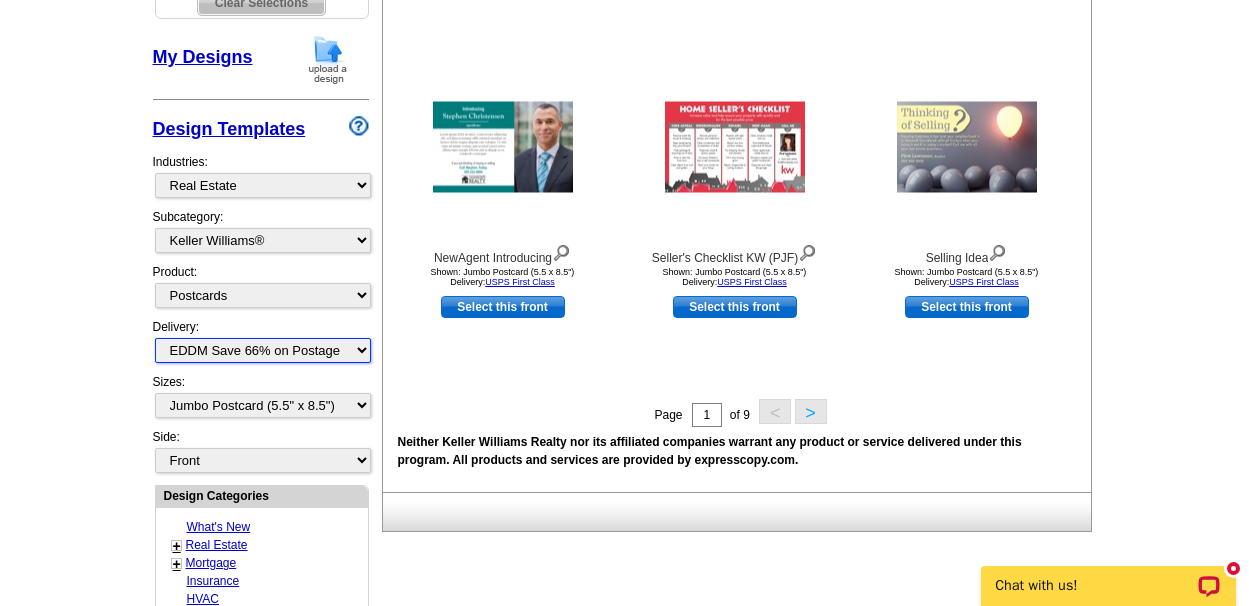 click on "All
First Class Mail
Shipped to Me
EDDM Save 66% on Postage" at bounding box center [263, 350] 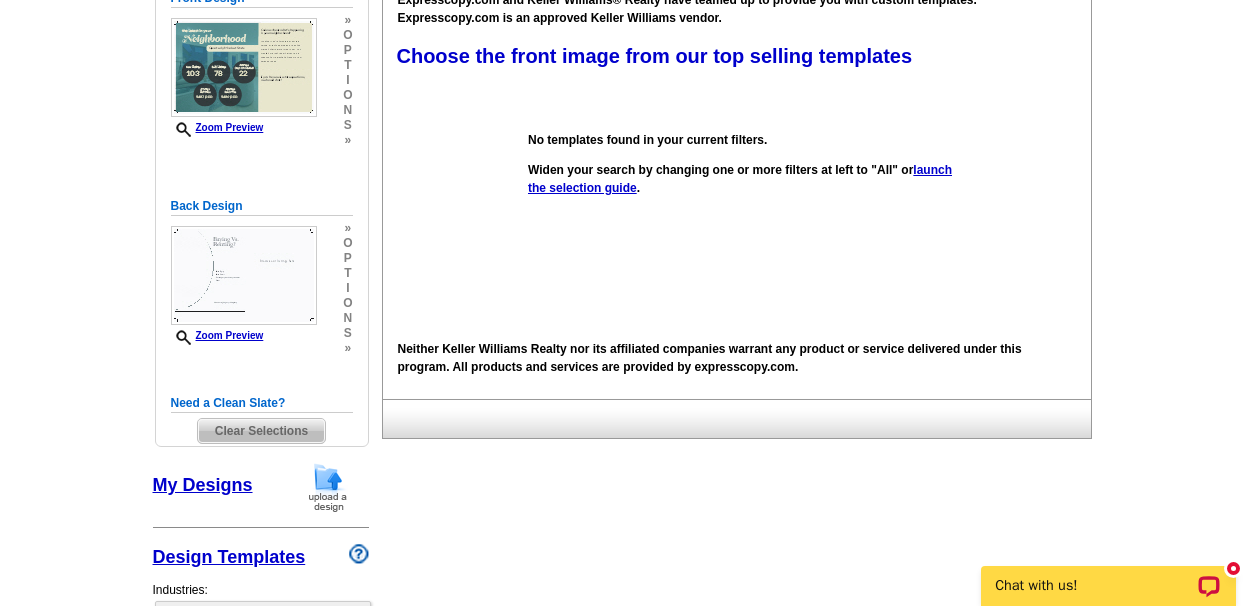 scroll, scrollTop: 343, scrollLeft: 0, axis: vertical 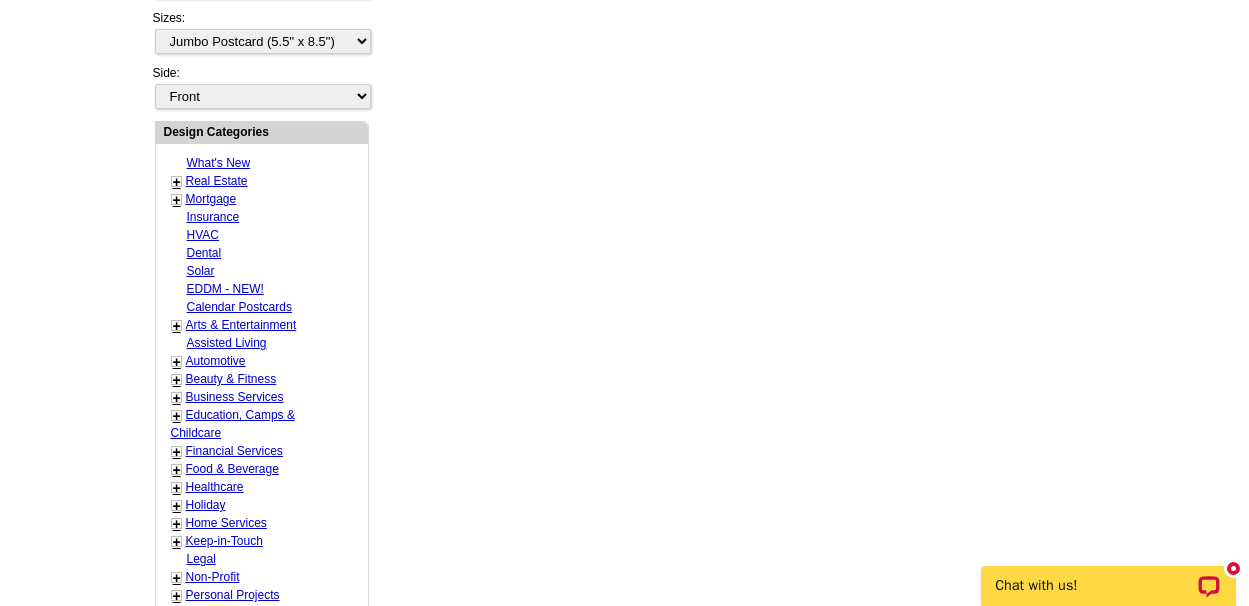 click on "Real Estate" at bounding box center [217, 181] 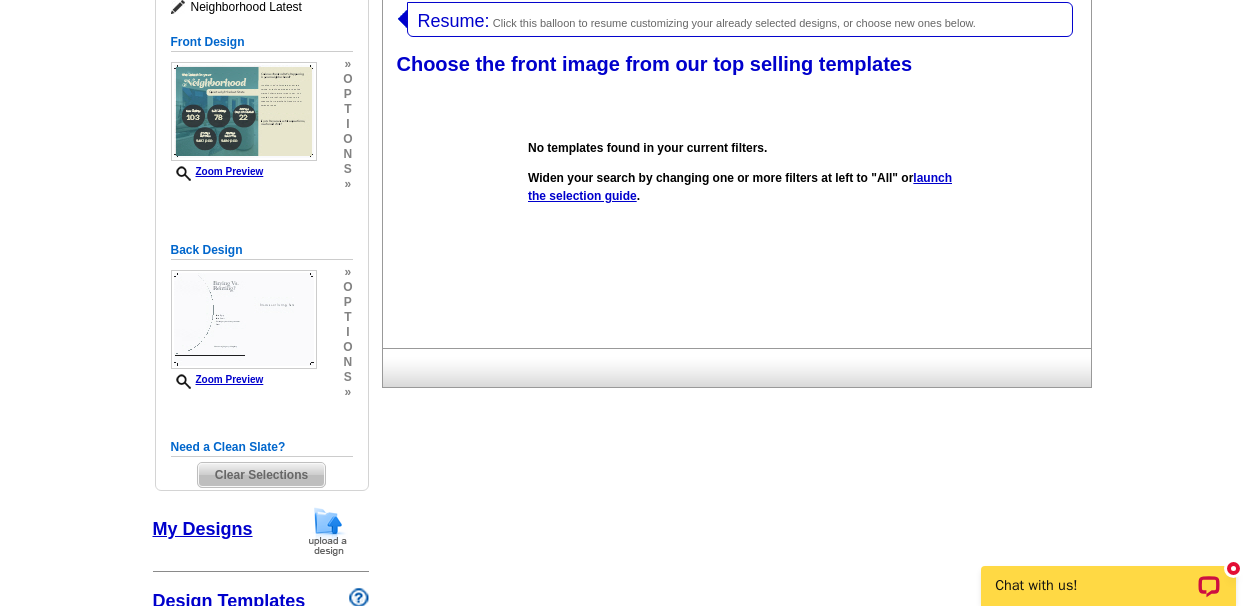 scroll, scrollTop: 307, scrollLeft: 0, axis: vertical 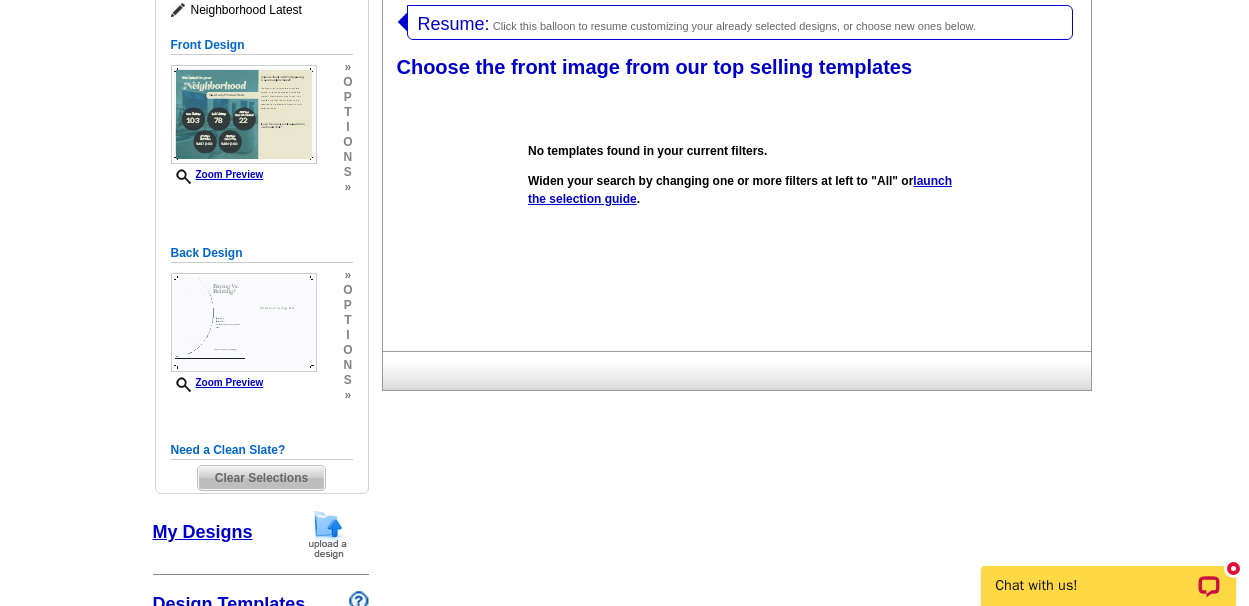 click on "launch the selection guide" at bounding box center (740, 190) 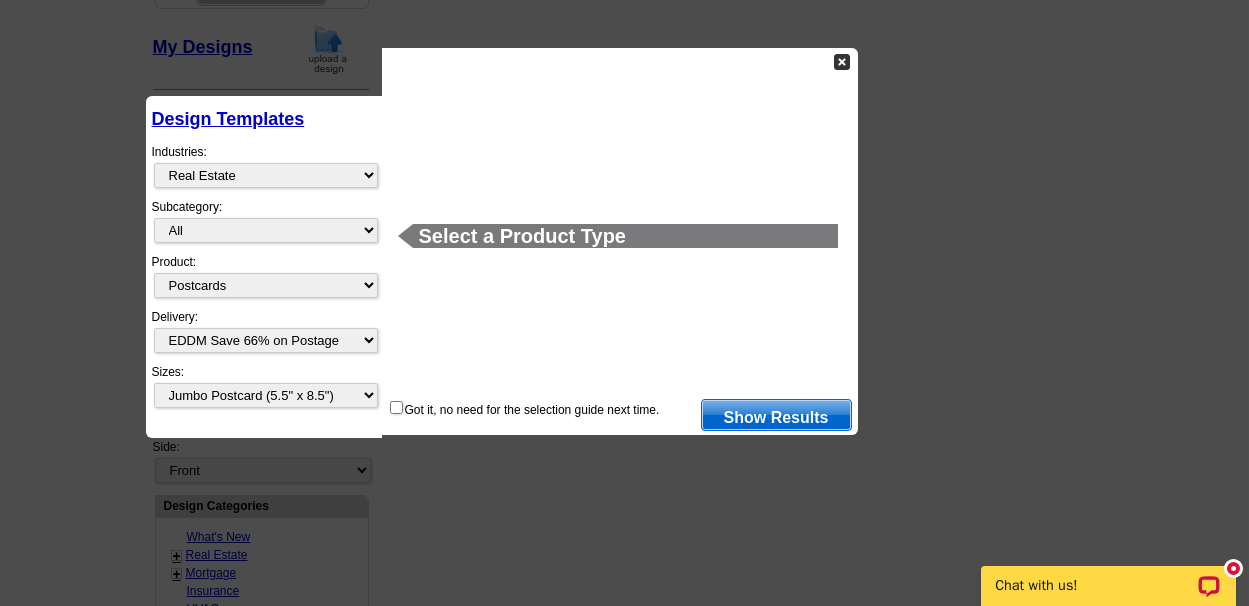 scroll, scrollTop: 821, scrollLeft: 0, axis: vertical 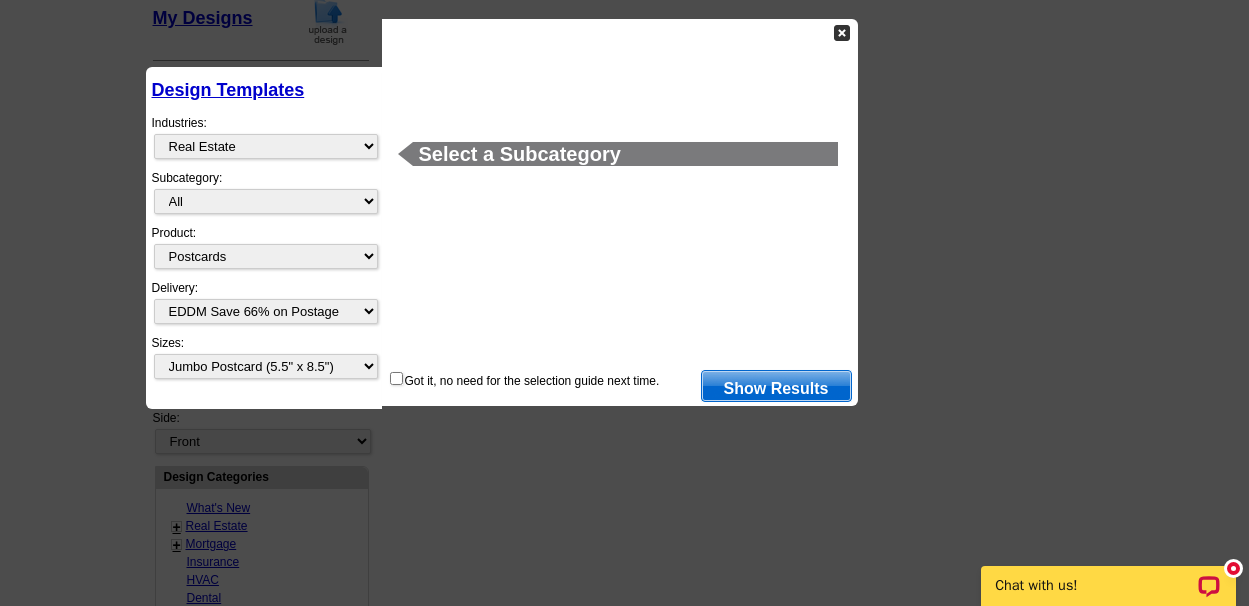 drag, startPoint x: 366, startPoint y: 190, endPoint x: 336, endPoint y: 167, distance: 37.802116 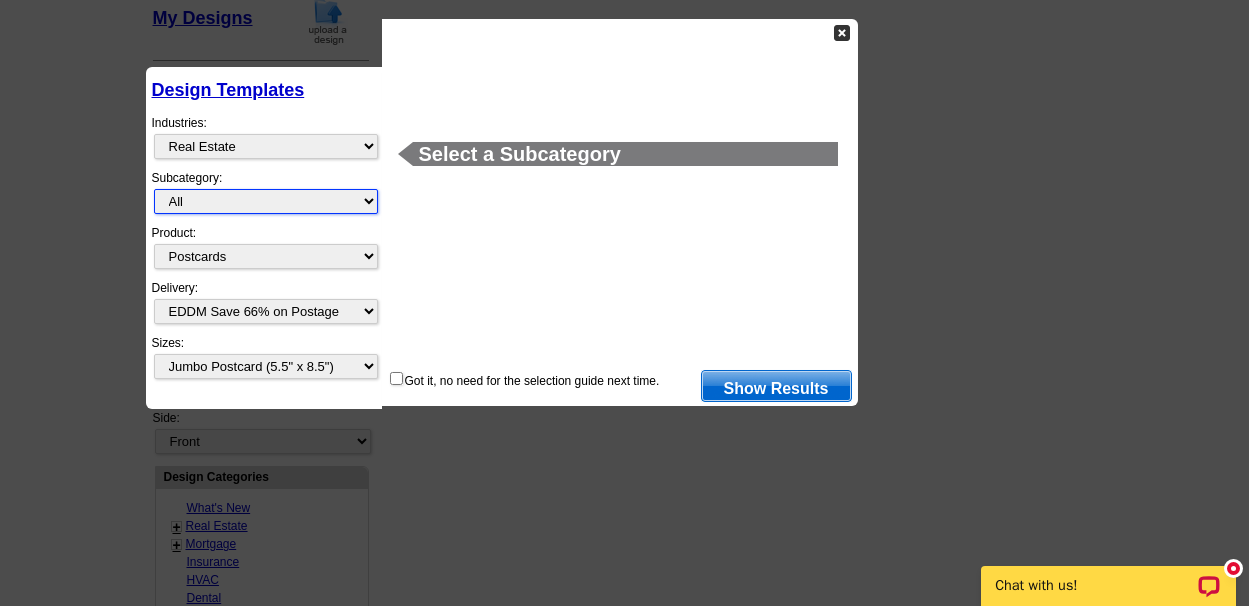 click on "All RE/MAX® Referrals Keller Williams® Berkshire Hathaway Home Services Century 21 Commercial Real Estate QR Code Cards 1st Time Home Buyer Distressed Homeowners Social Networking Farming Just Listed Just Sold Open House Market Report" at bounding box center [266, 201] 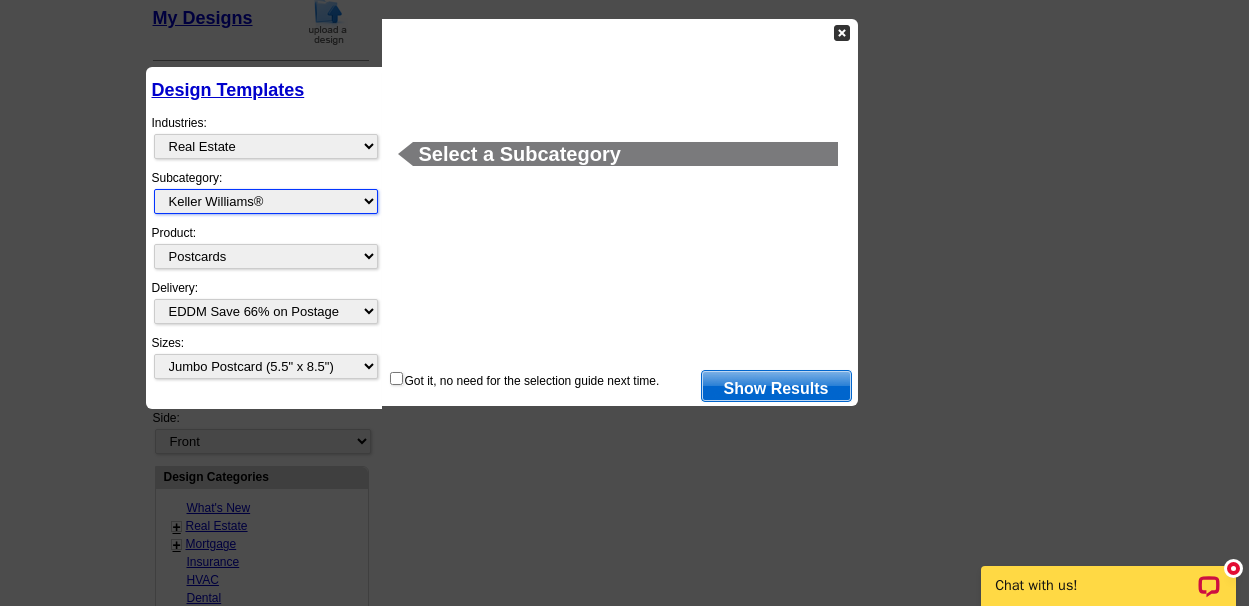 click on "All RE/MAX® Referrals Keller Williams® Berkshire Hathaway Home Services Century 21 Commercial Real Estate QR Code Cards 1st Time Home Buyer Distressed Homeowners Social Networking Farming Just Listed Just Sold Open House Market Report" at bounding box center [266, 201] 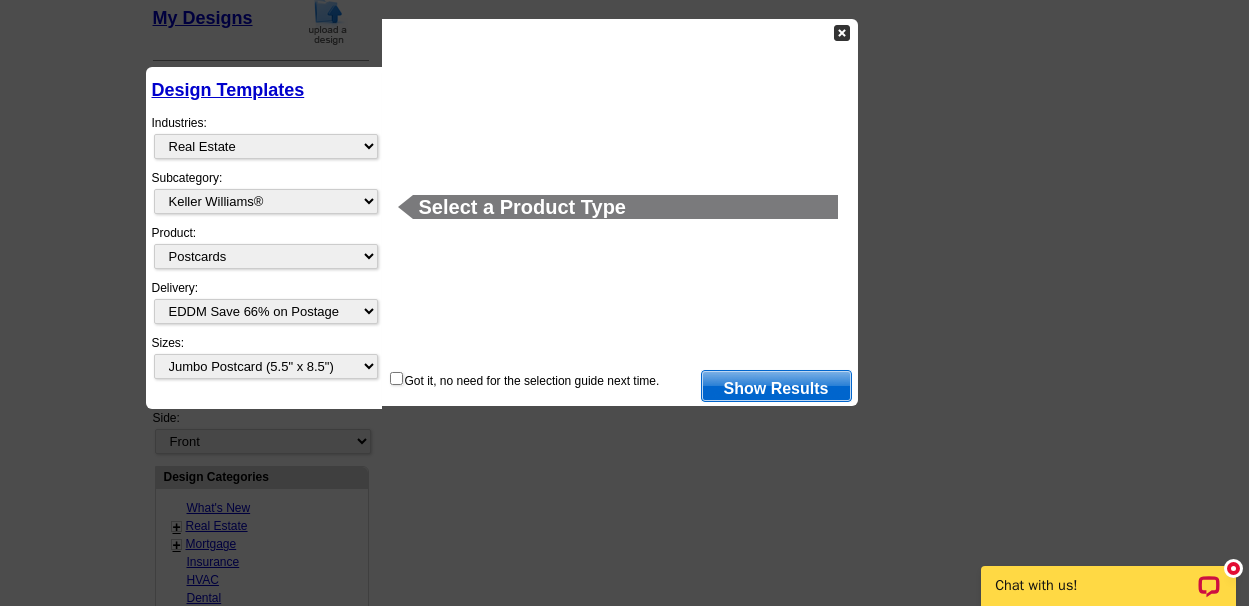 click on "Show Results" at bounding box center [776, 386] 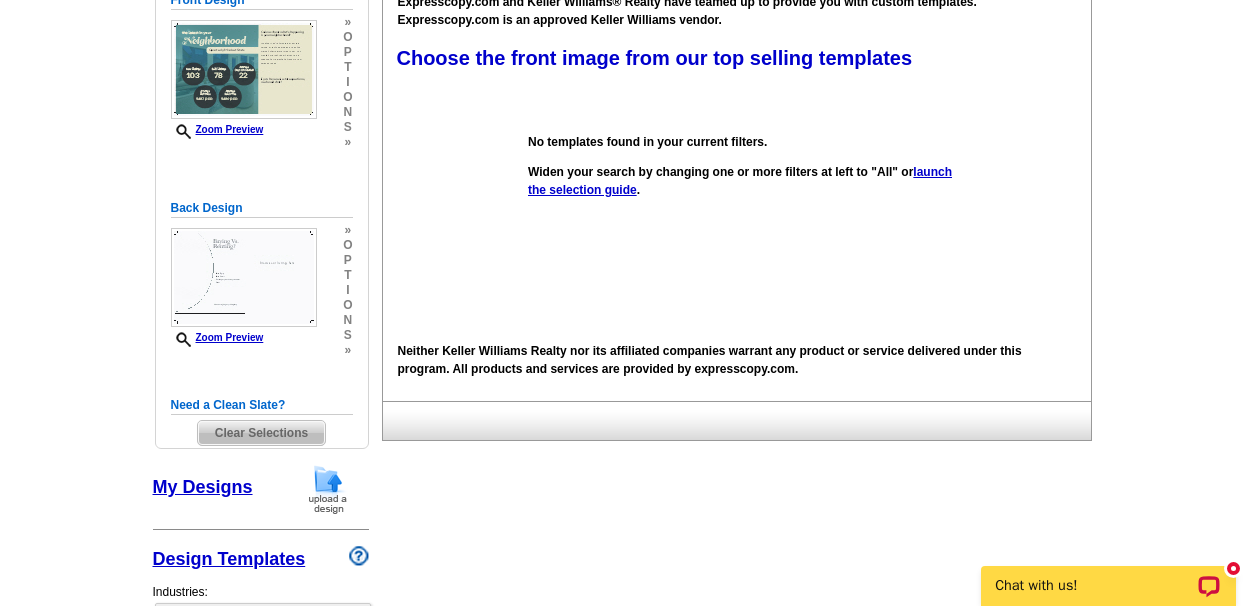 scroll, scrollTop: 343, scrollLeft: 0, axis: vertical 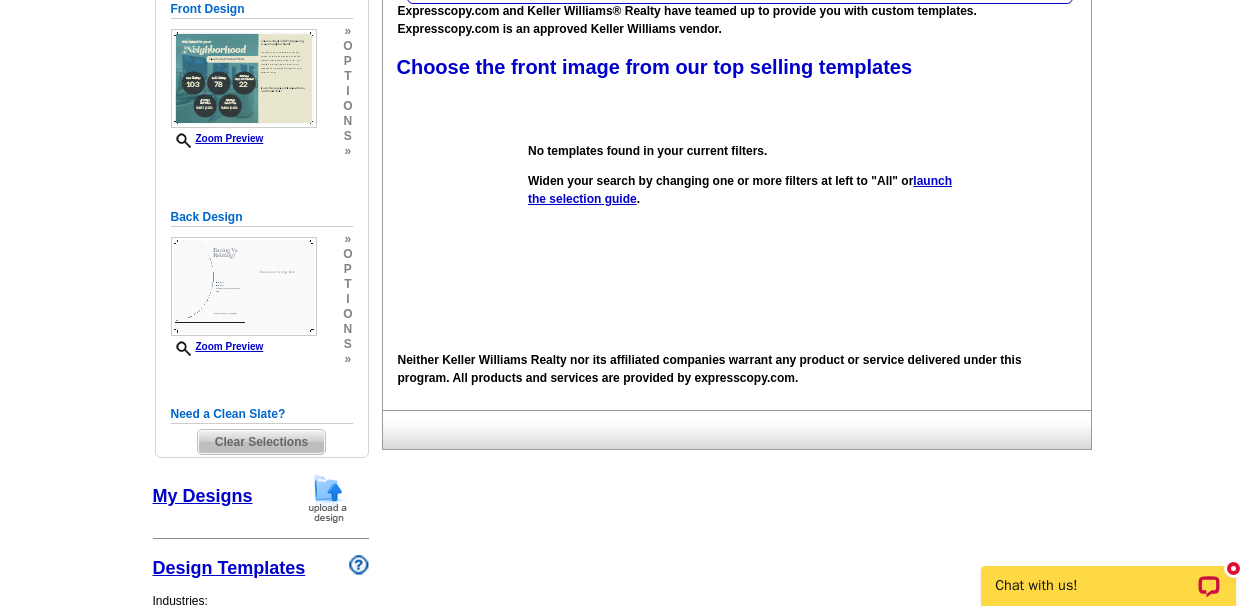 click on "Choose the front image from our top selling templates" at bounding box center (655, 67) 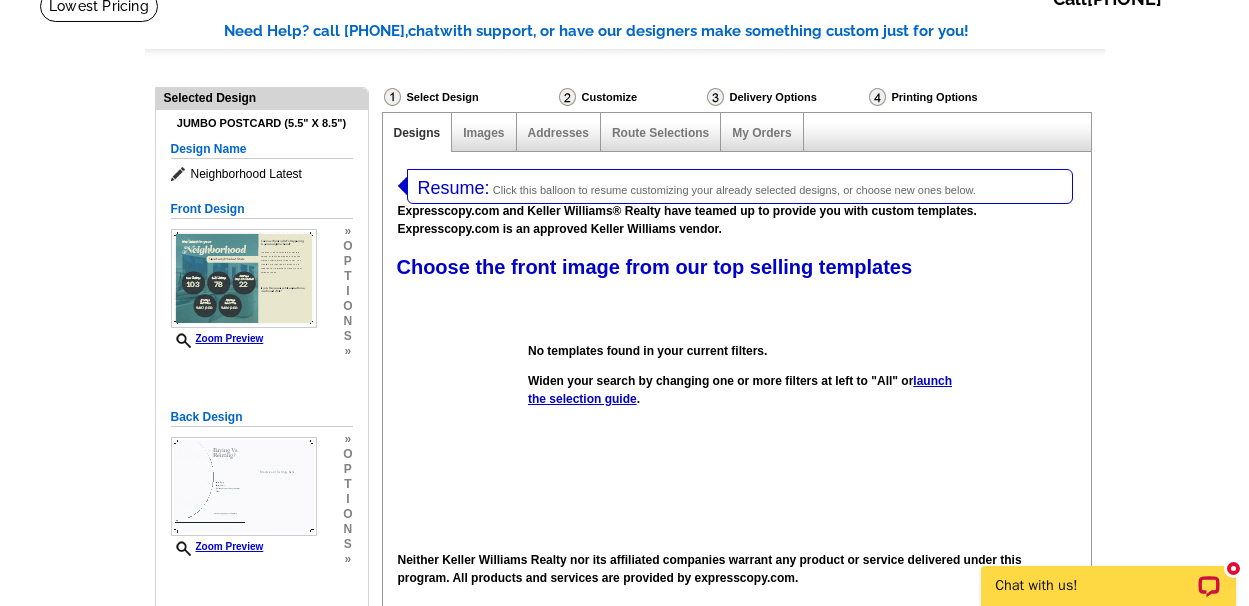 scroll, scrollTop: 146, scrollLeft: 0, axis: vertical 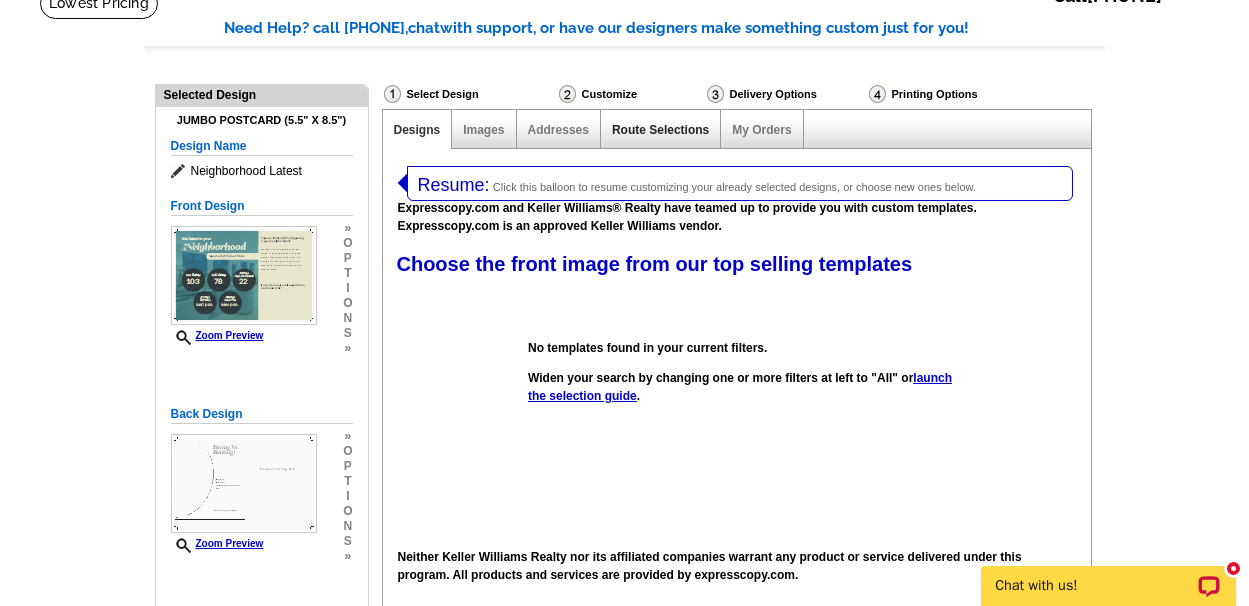 click on "Route Selections" at bounding box center [660, 130] 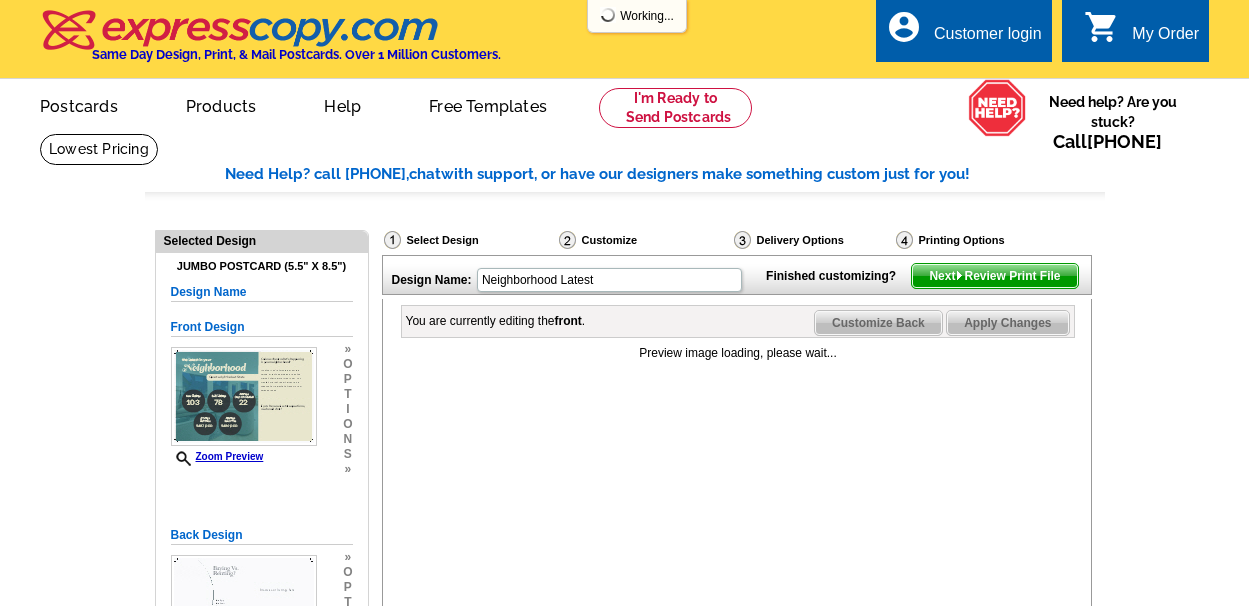 scroll, scrollTop: 0, scrollLeft: 0, axis: both 